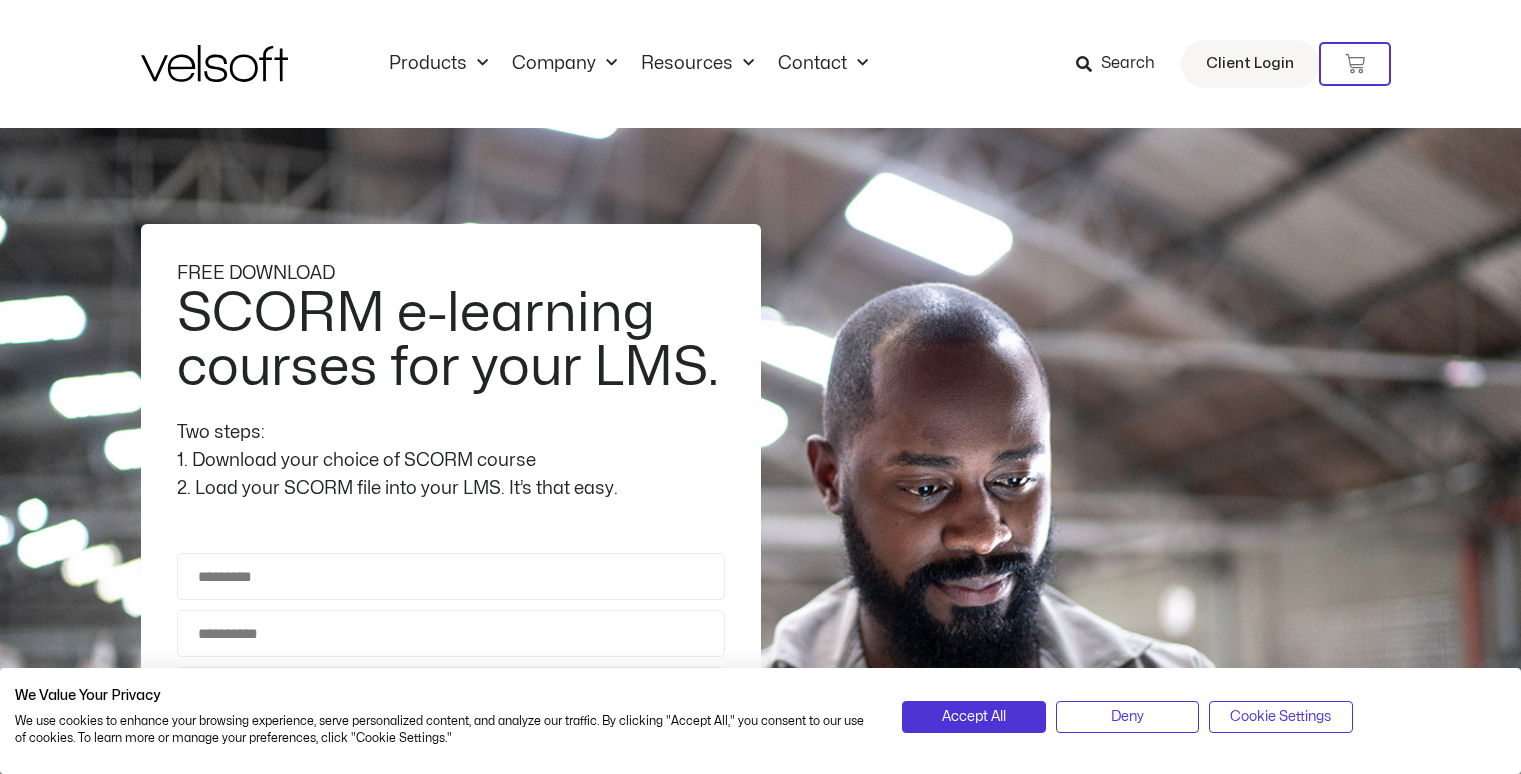 scroll, scrollTop: 0, scrollLeft: 0, axis: both 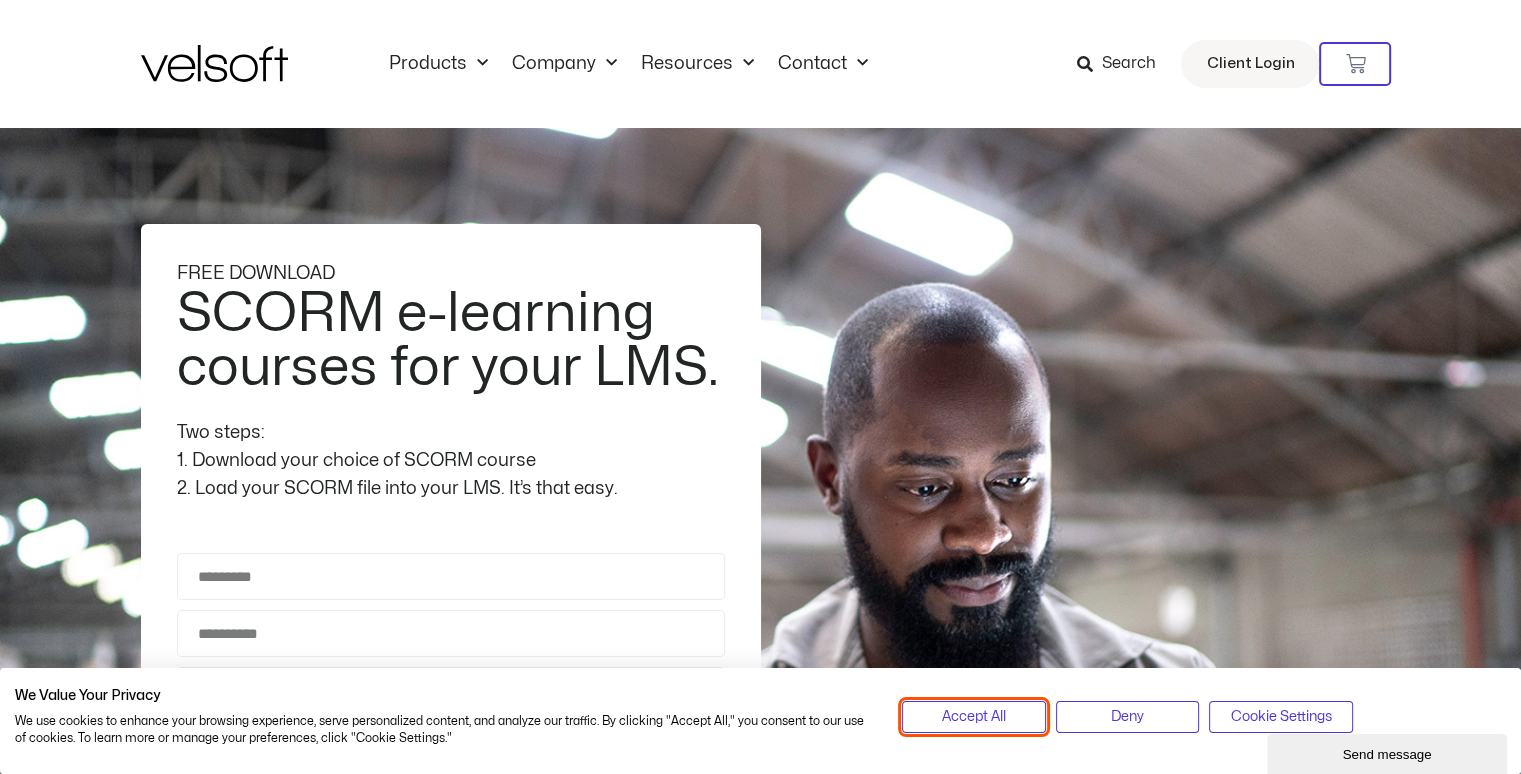 click on "Accept All" at bounding box center [974, 717] 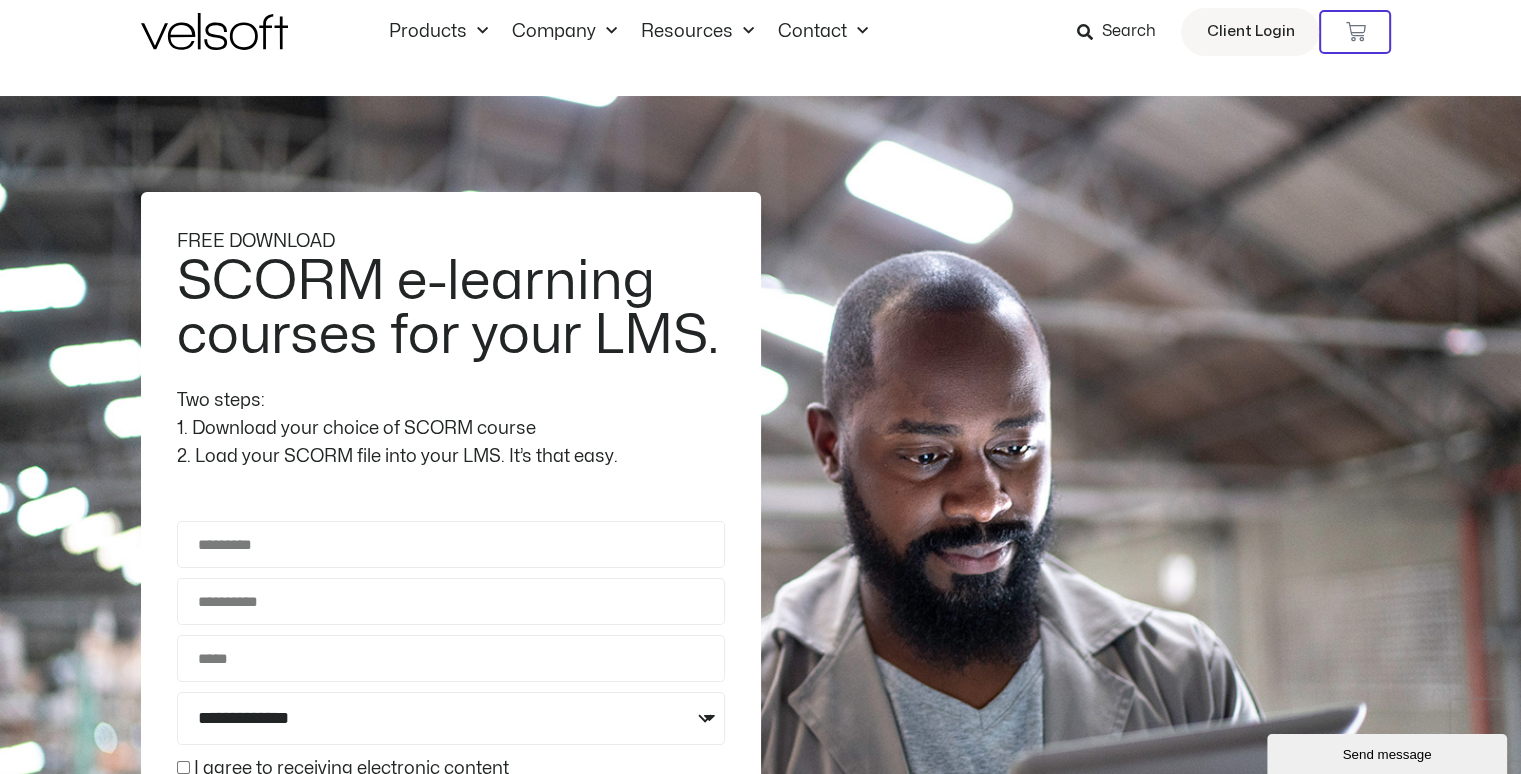 scroll, scrollTop: 0, scrollLeft: 0, axis: both 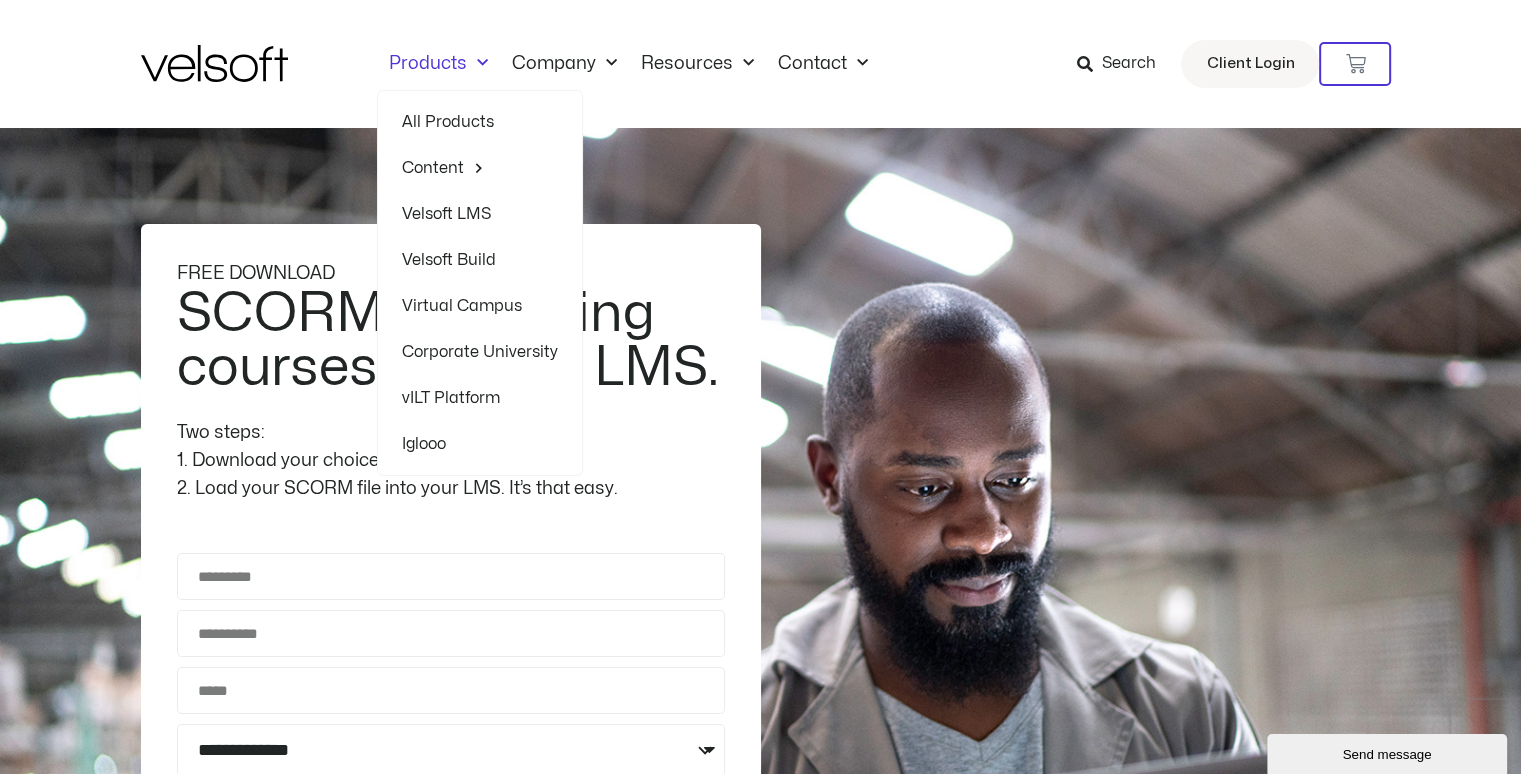 click on "All Products" 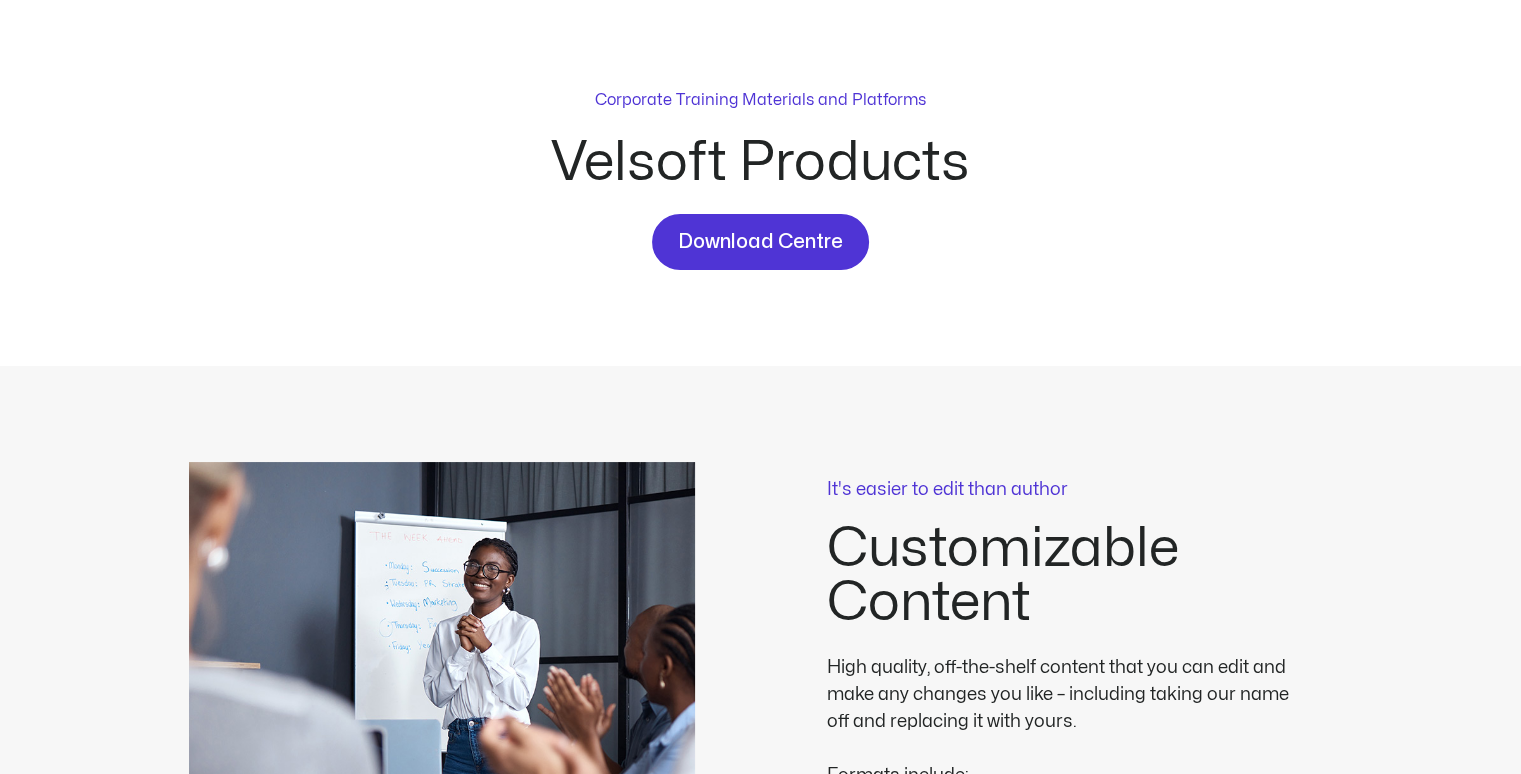 scroll, scrollTop: 0, scrollLeft: 0, axis: both 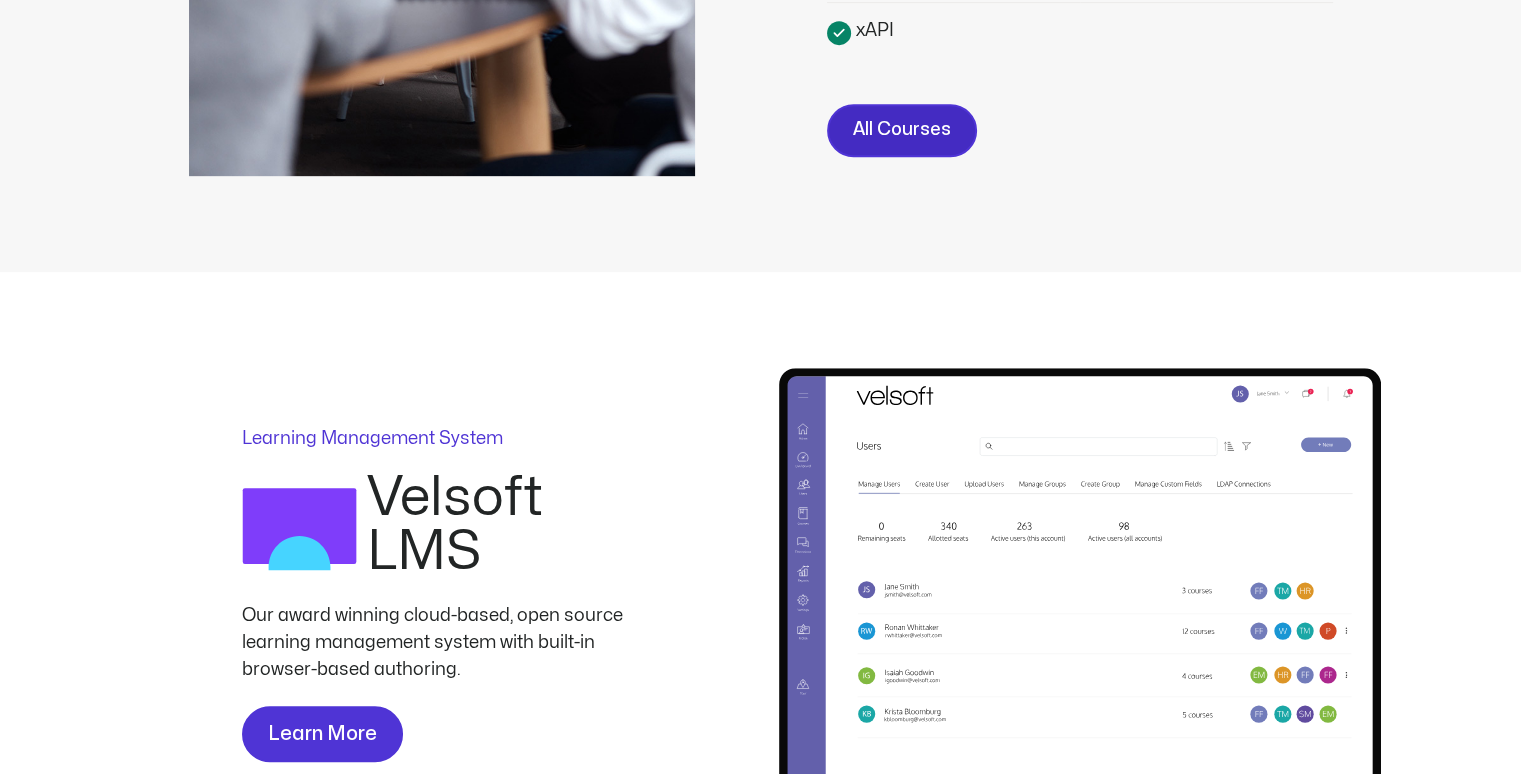 click on "All Courses" at bounding box center (902, 130) 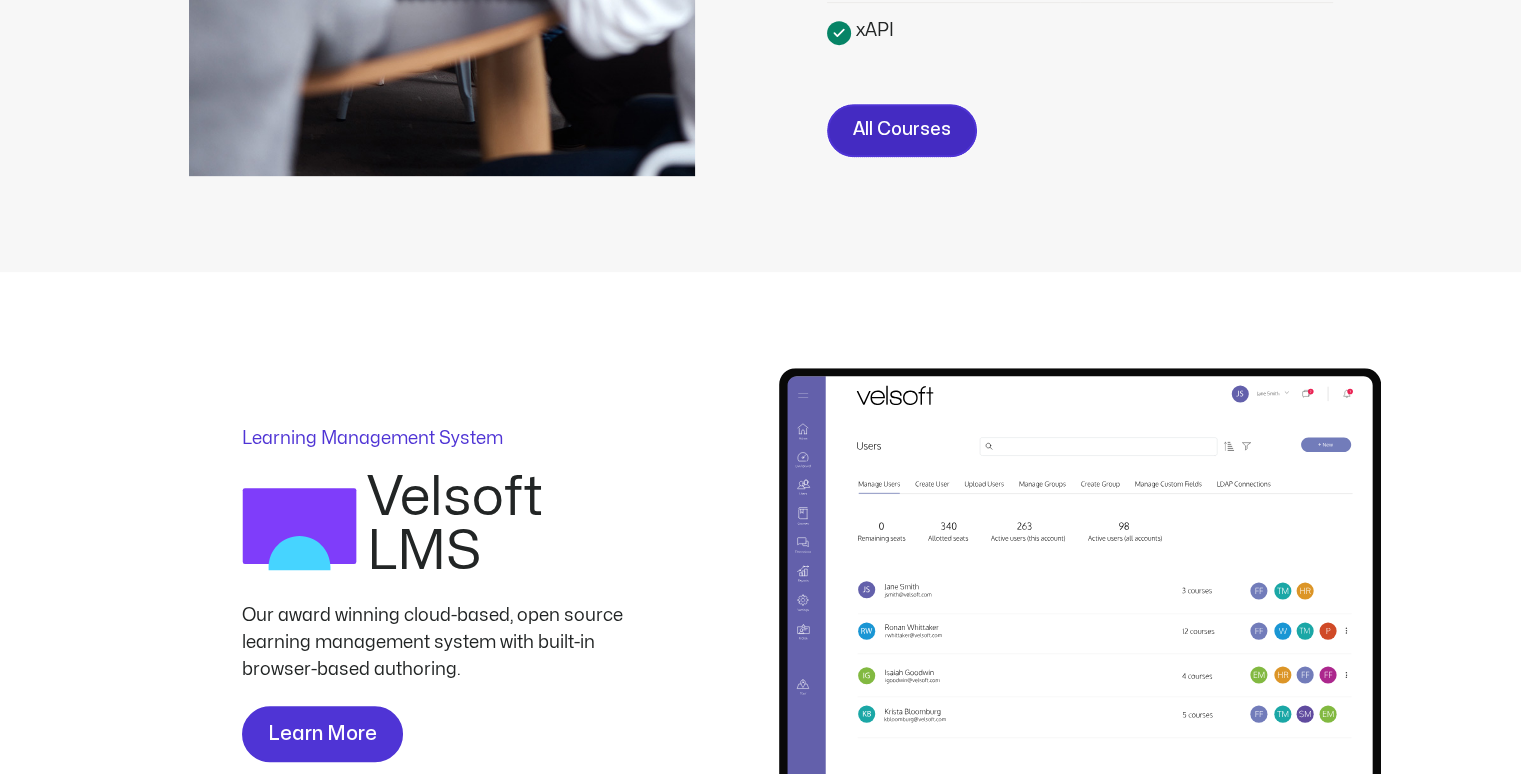scroll, scrollTop: 1028, scrollLeft: 0, axis: vertical 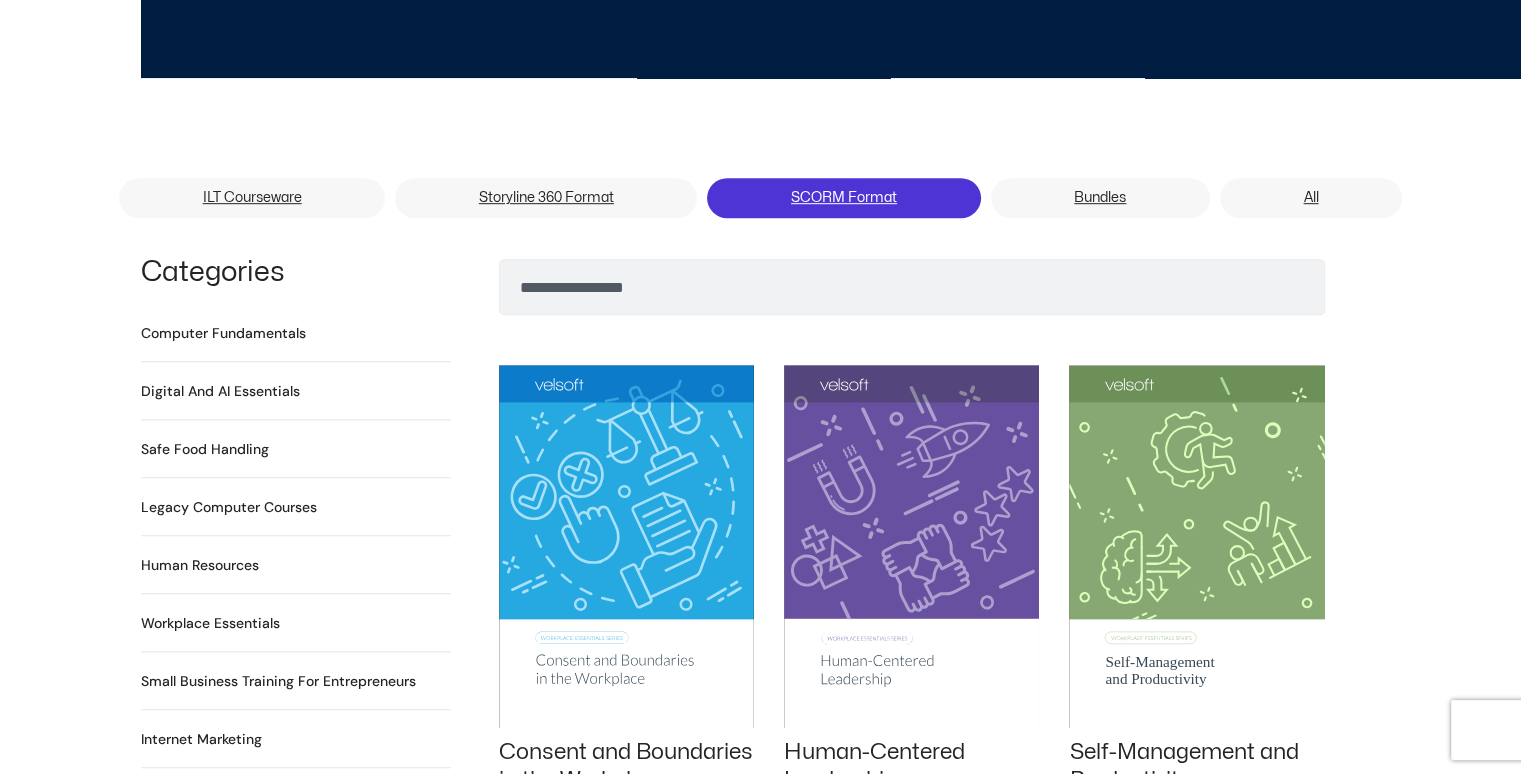 click on "SCORM Format" 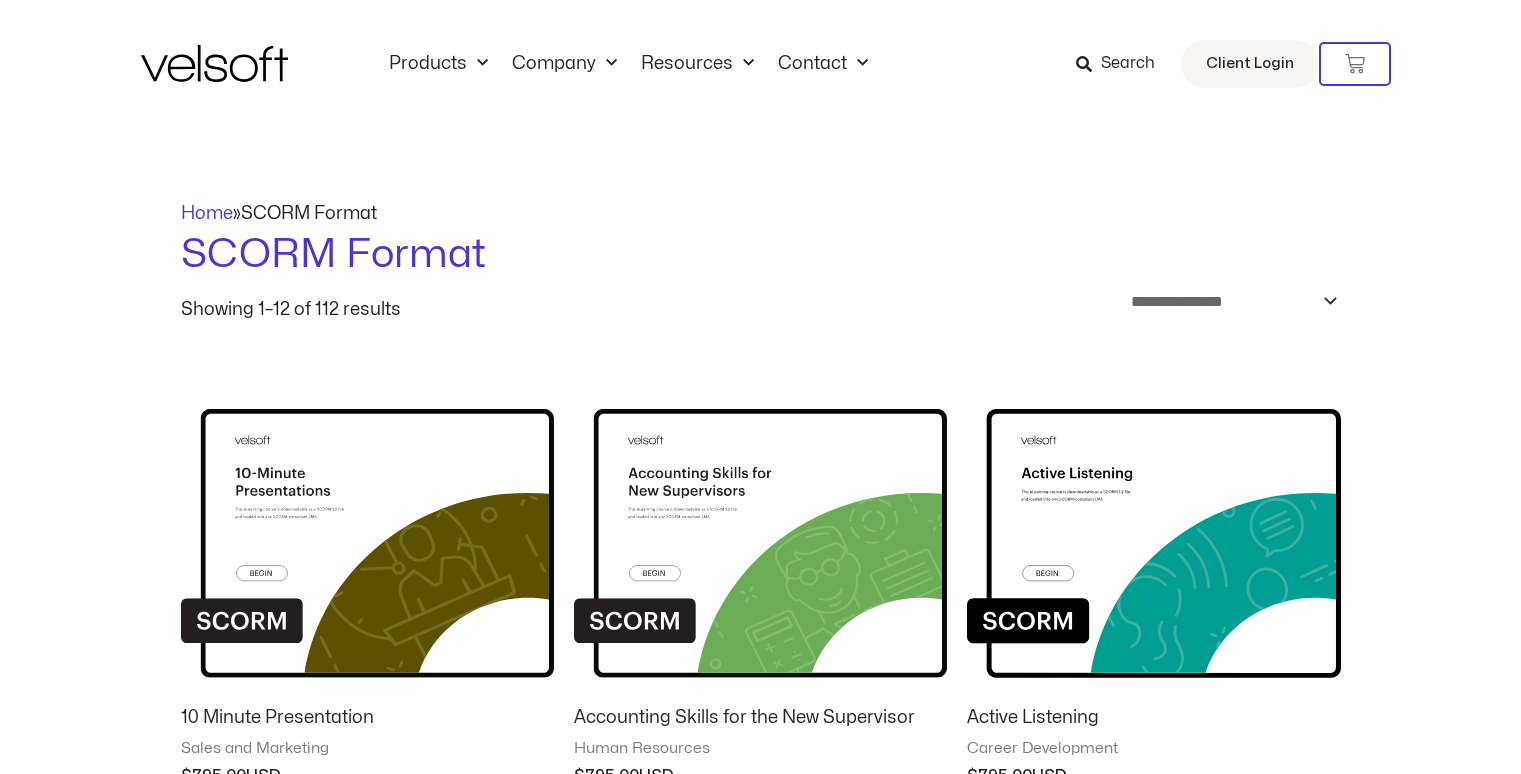 scroll, scrollTop: 0, scrollLeft: 0, axis: both 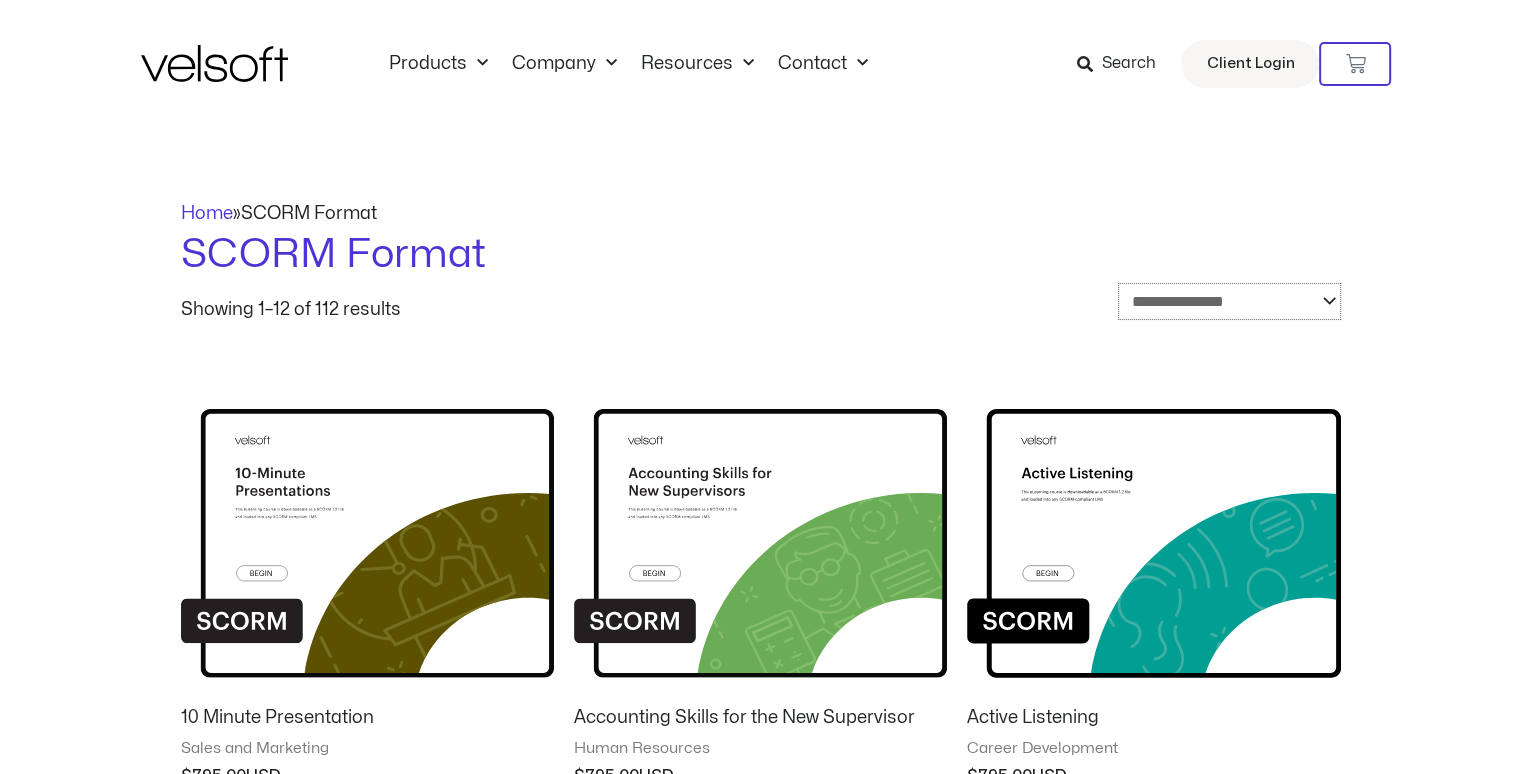 click on "**********" at bounding box center (1229, 302) 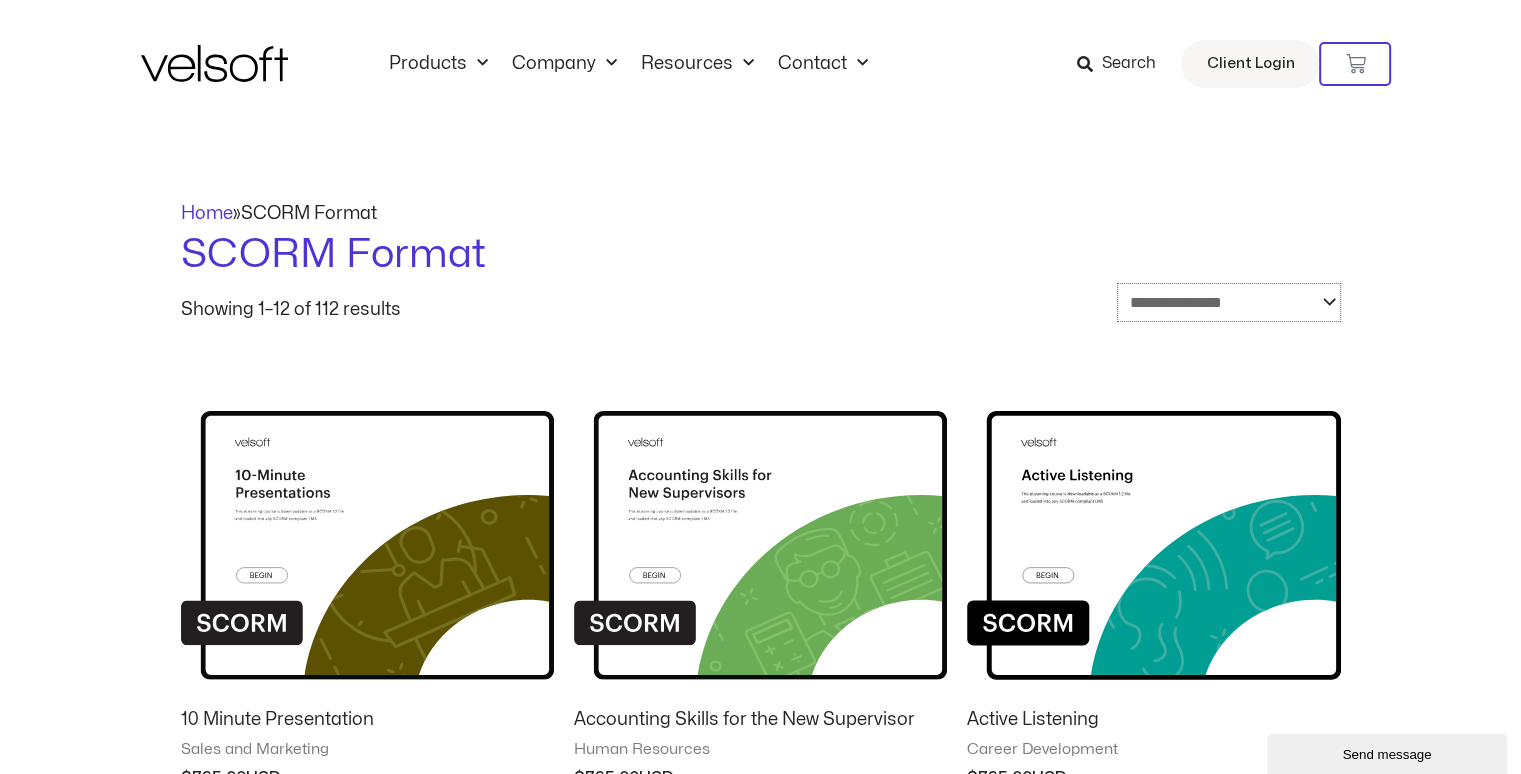scroll, scrollTop: 0, scrollLeft: 0, axis: both 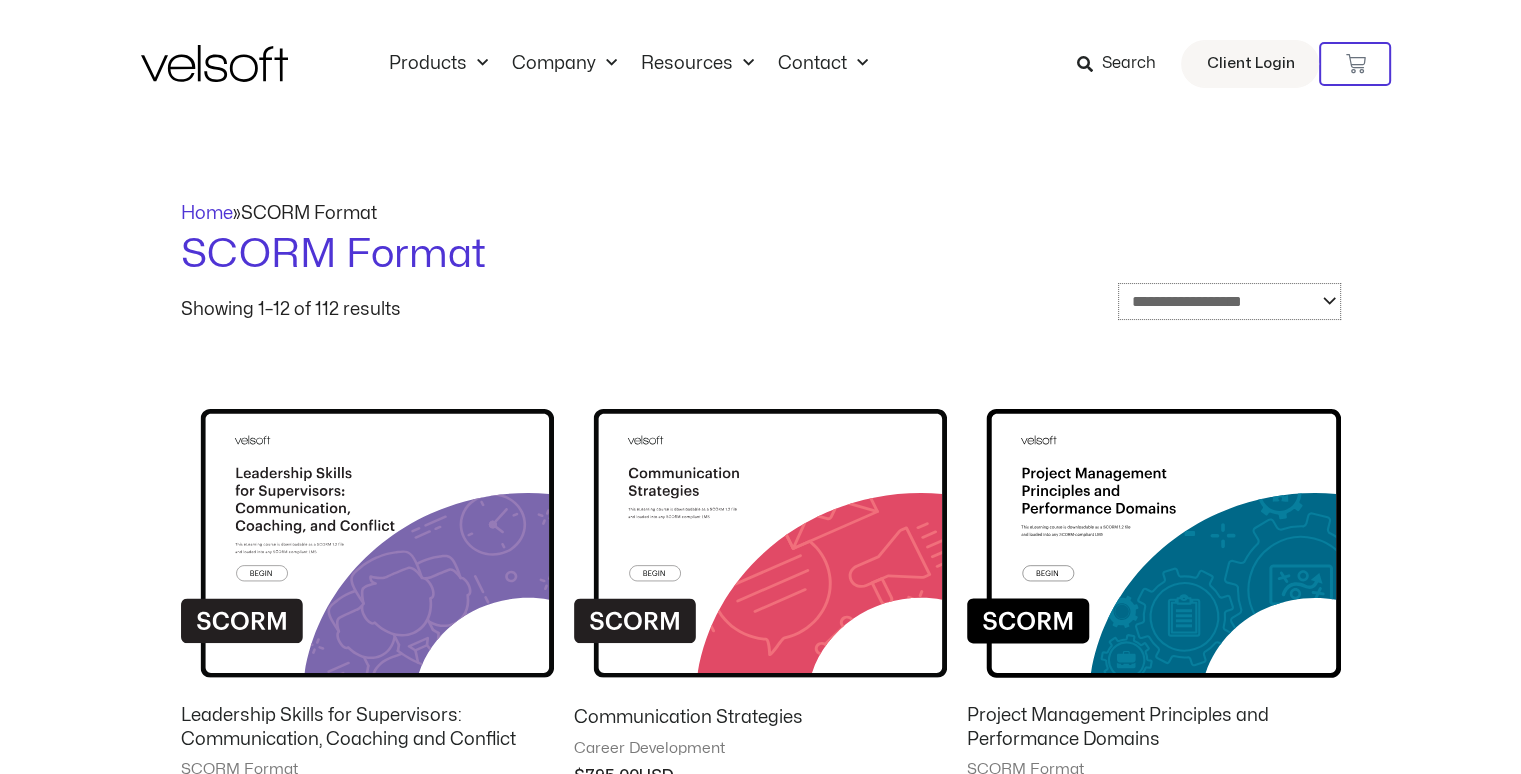 click on "**********" at bounding box center [1229, 302] 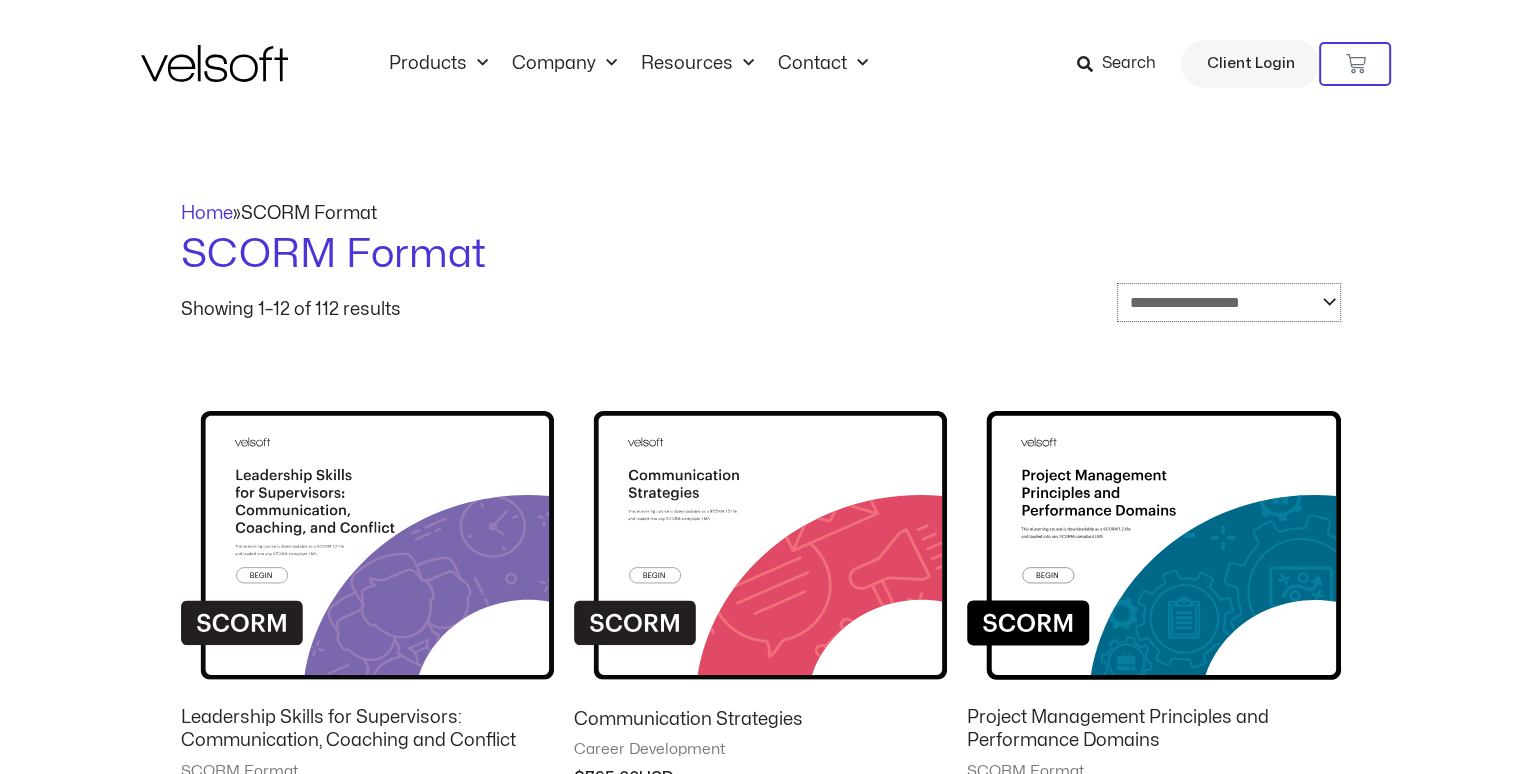 select on "*****" 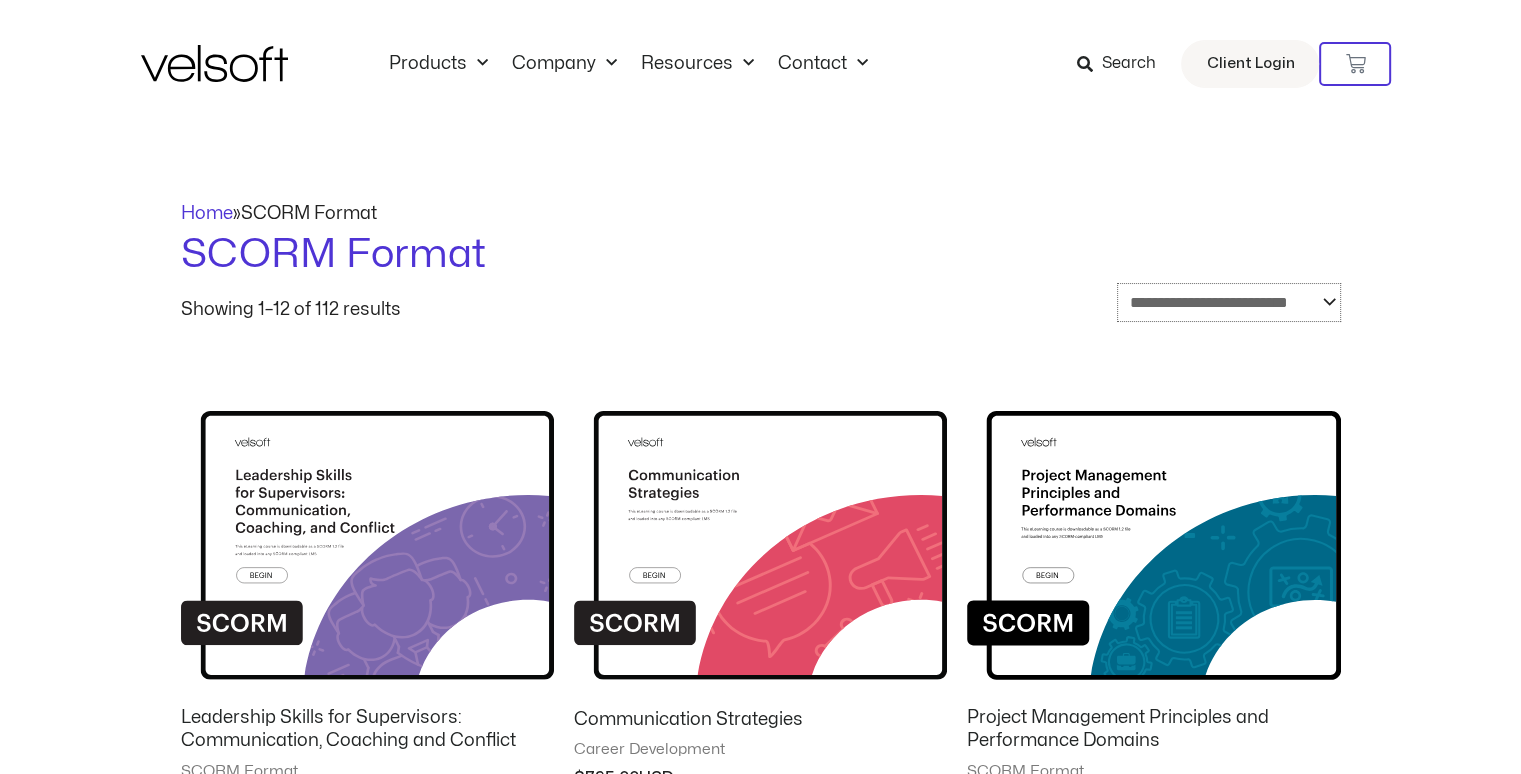 click on "**********" at bounding box center (1229, 302) 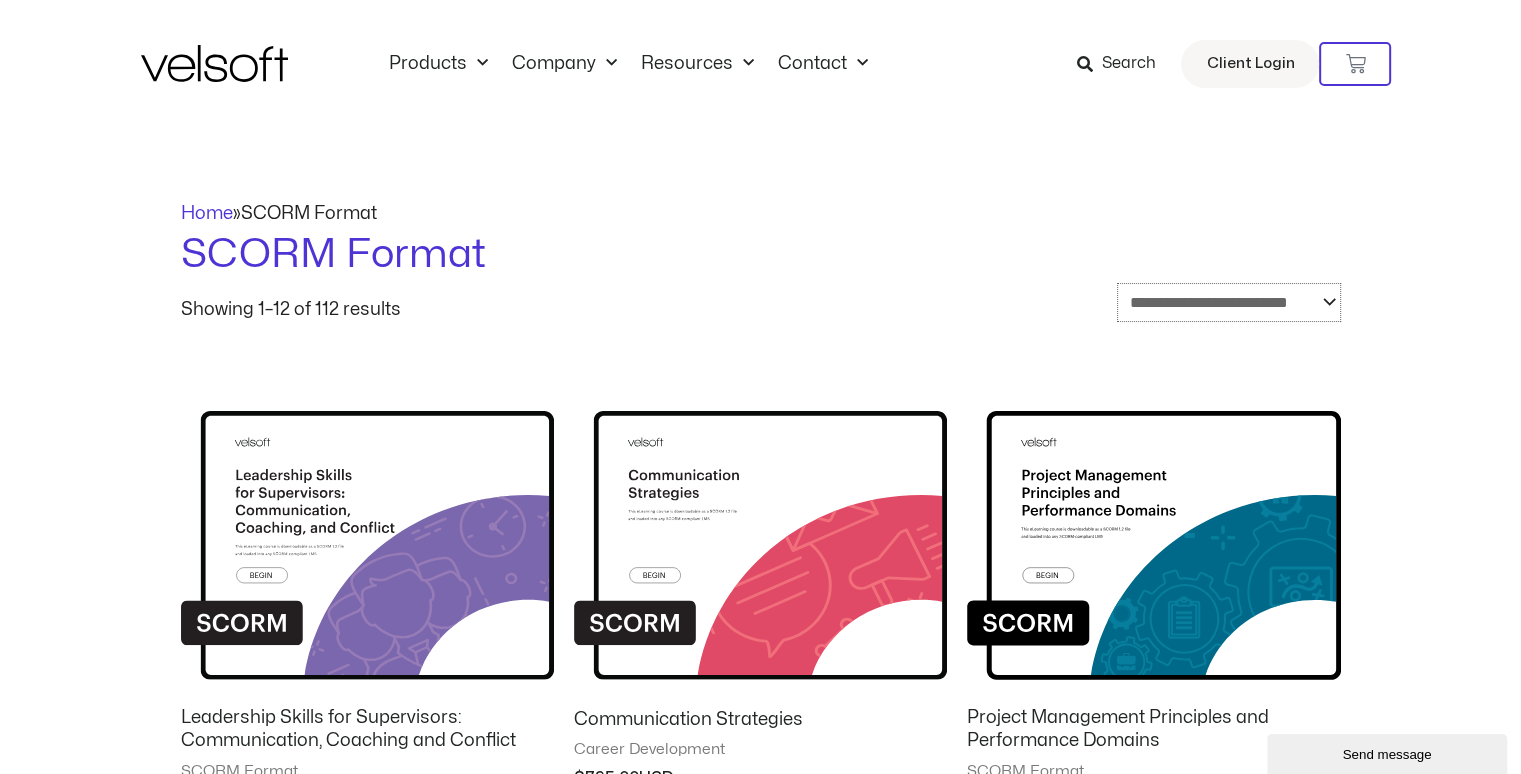 scroll, scrollTop: 0, scrollLeft: 0, axis: both 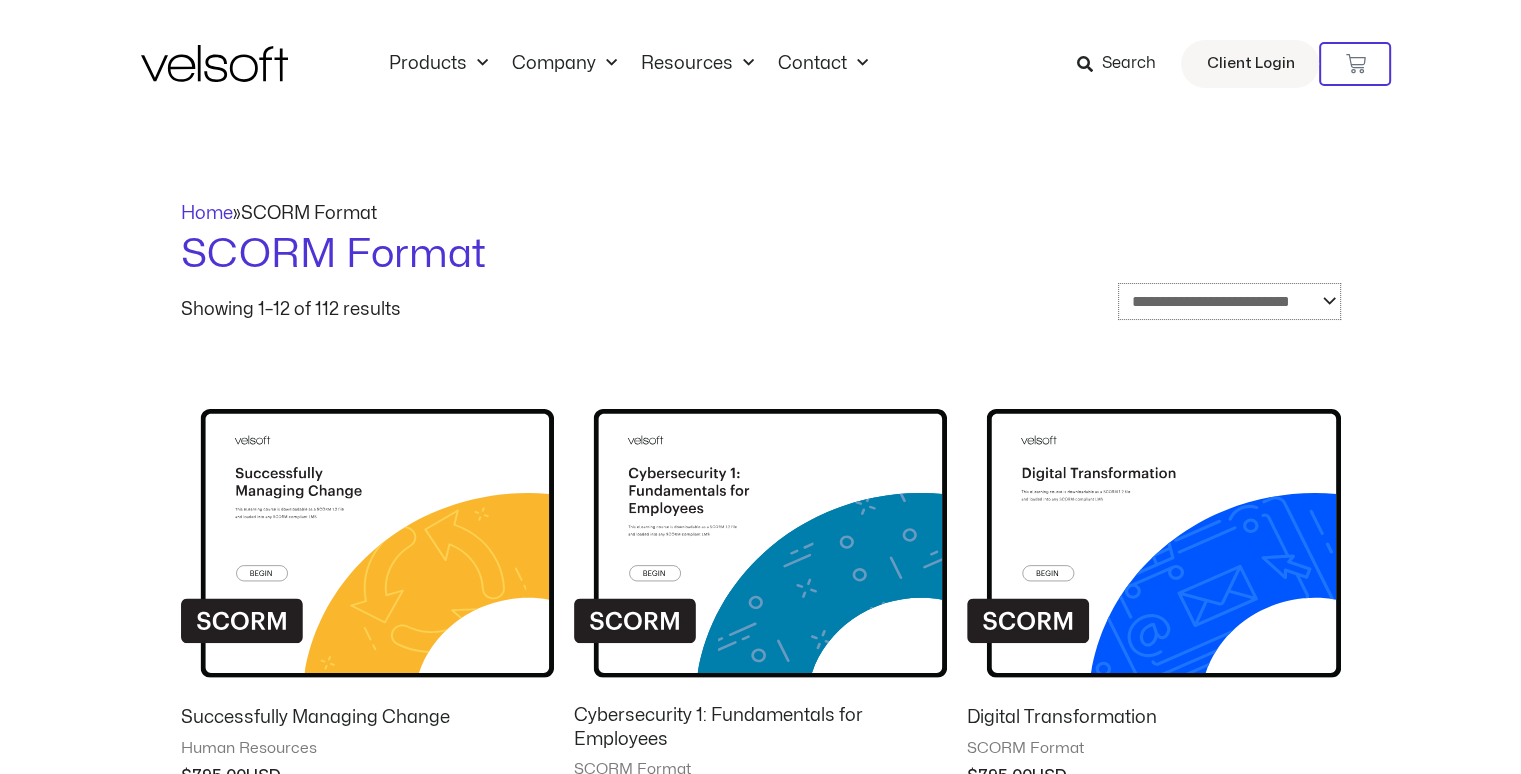 click on "**********" at bounding box center (1229, 302) 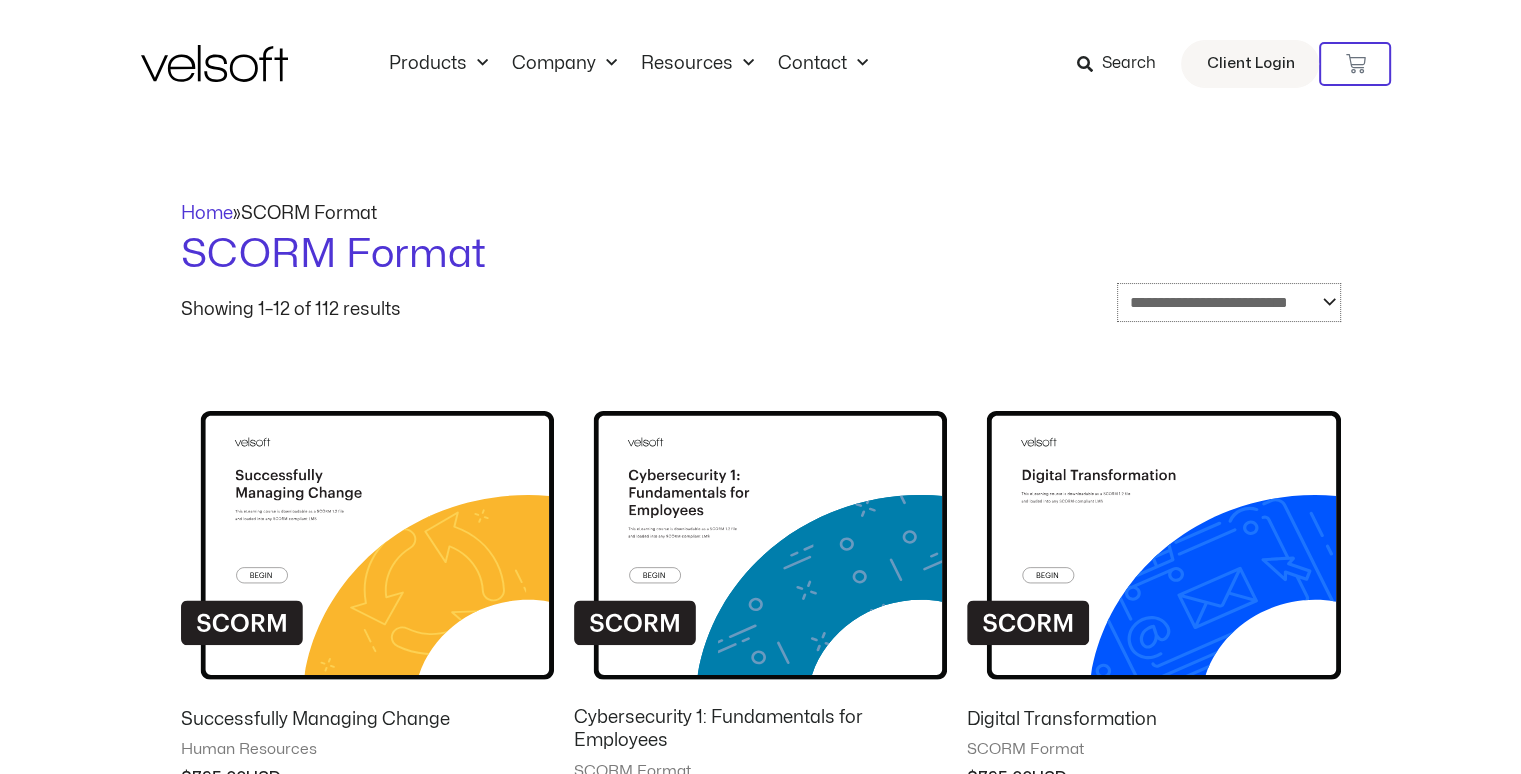 click on "**********" at bounding box center (1229, 302) 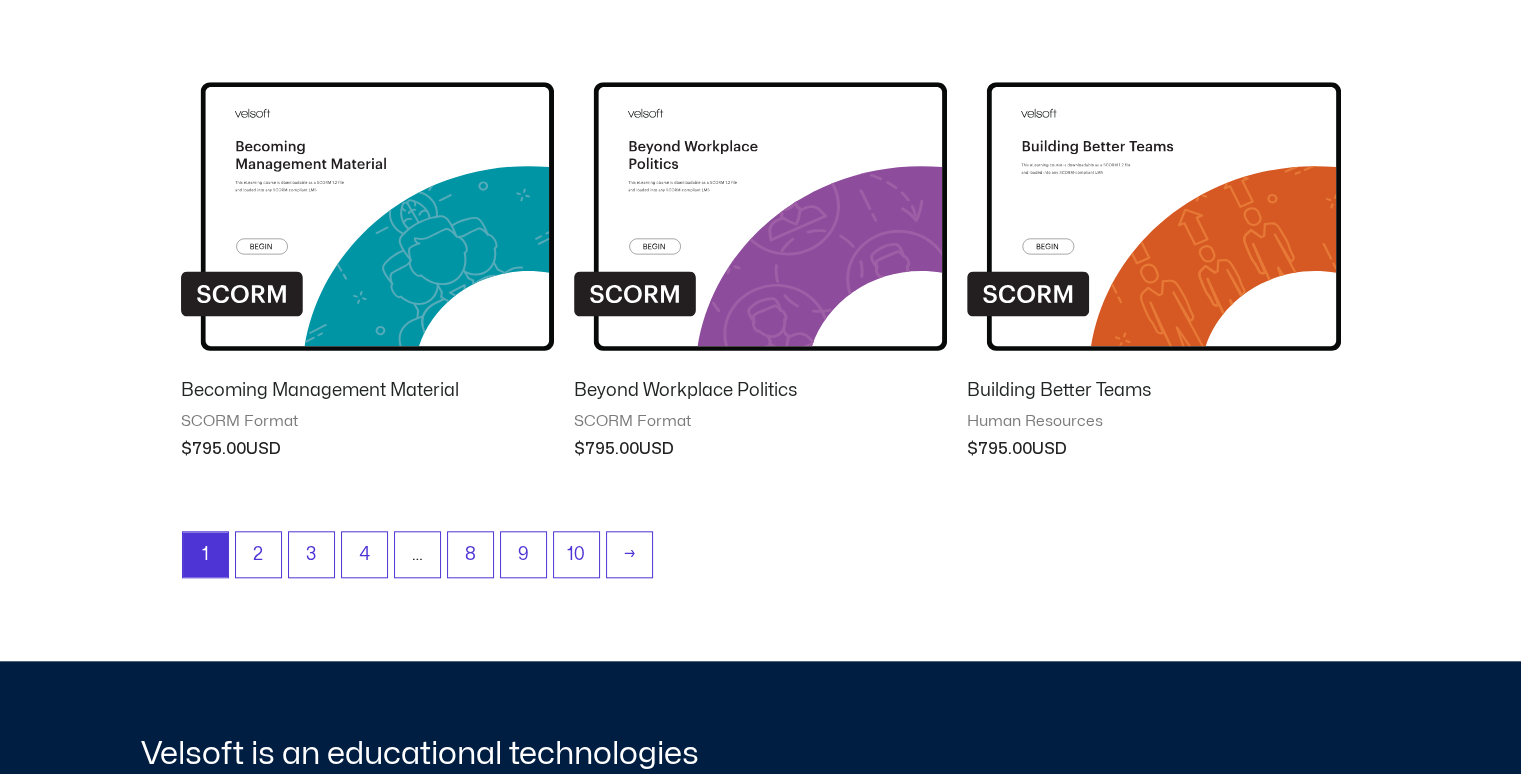 scroll, scrollTop: 1800, scrollLeft: 0, axis: vertical 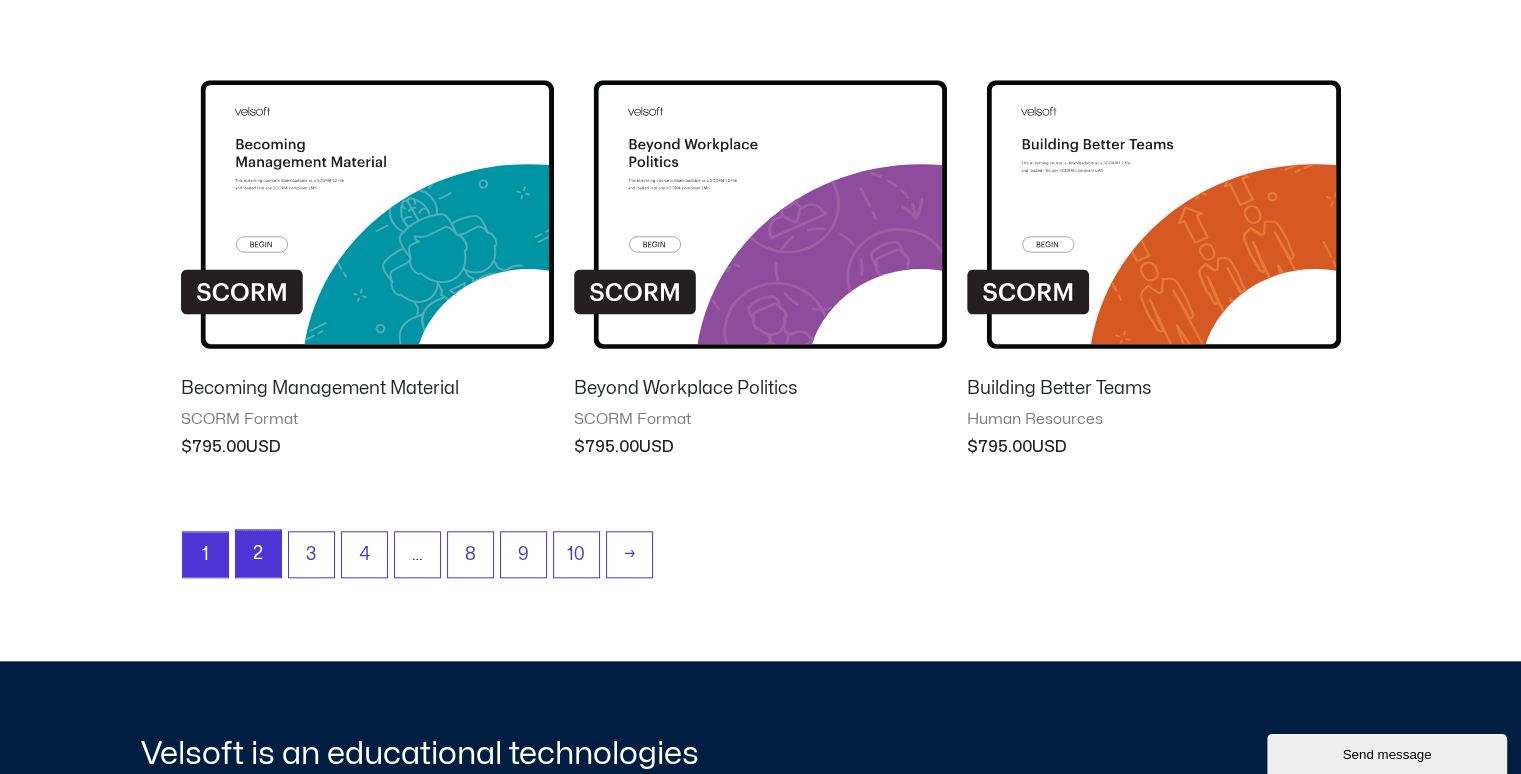 drag, startPoint x: 250, startPoint y: 541, endPoint x: 260, endPoint y: 534, distance: 12.206555 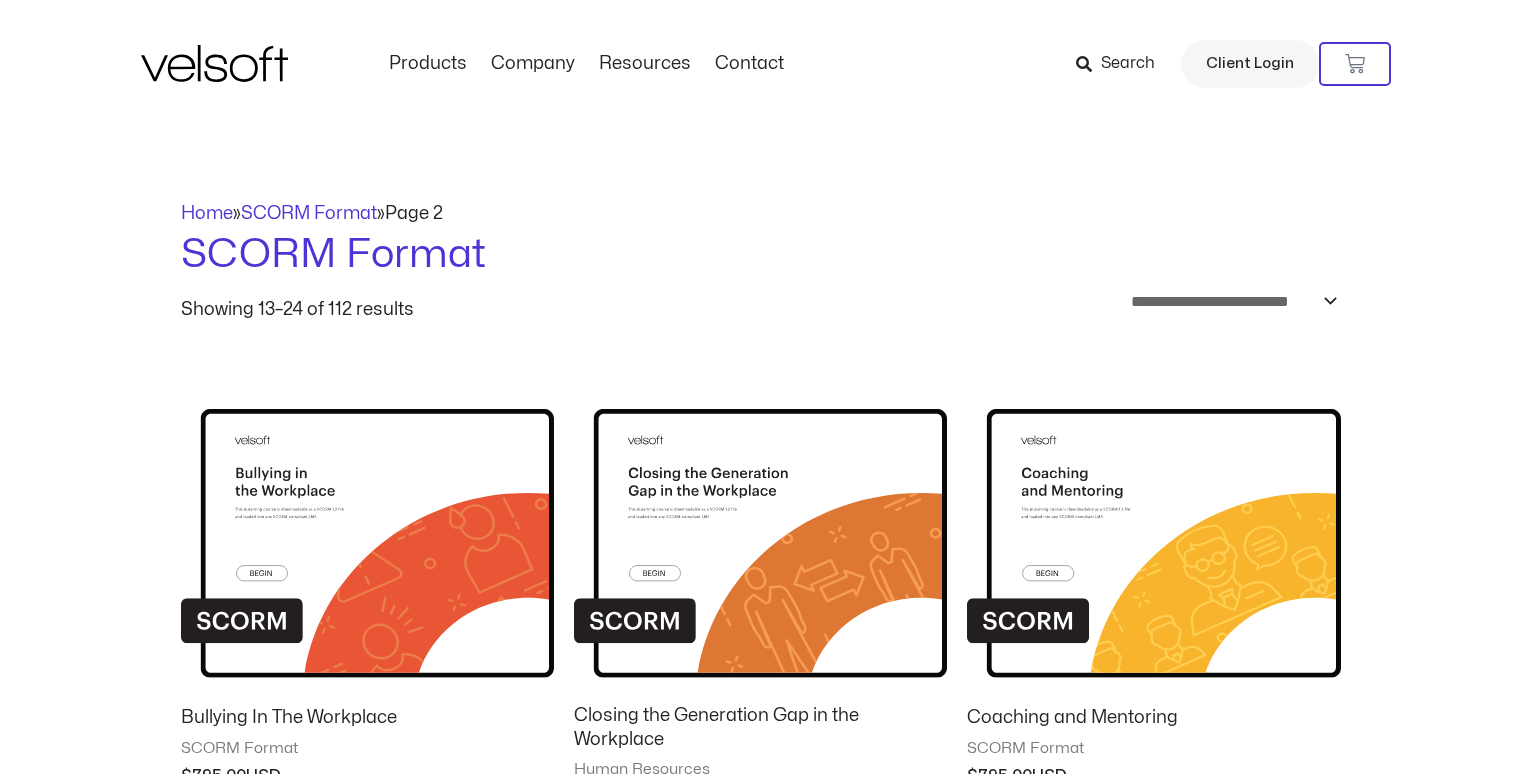 scroll, scrollTop: 220, scrollLeft: 0, axis: vertical 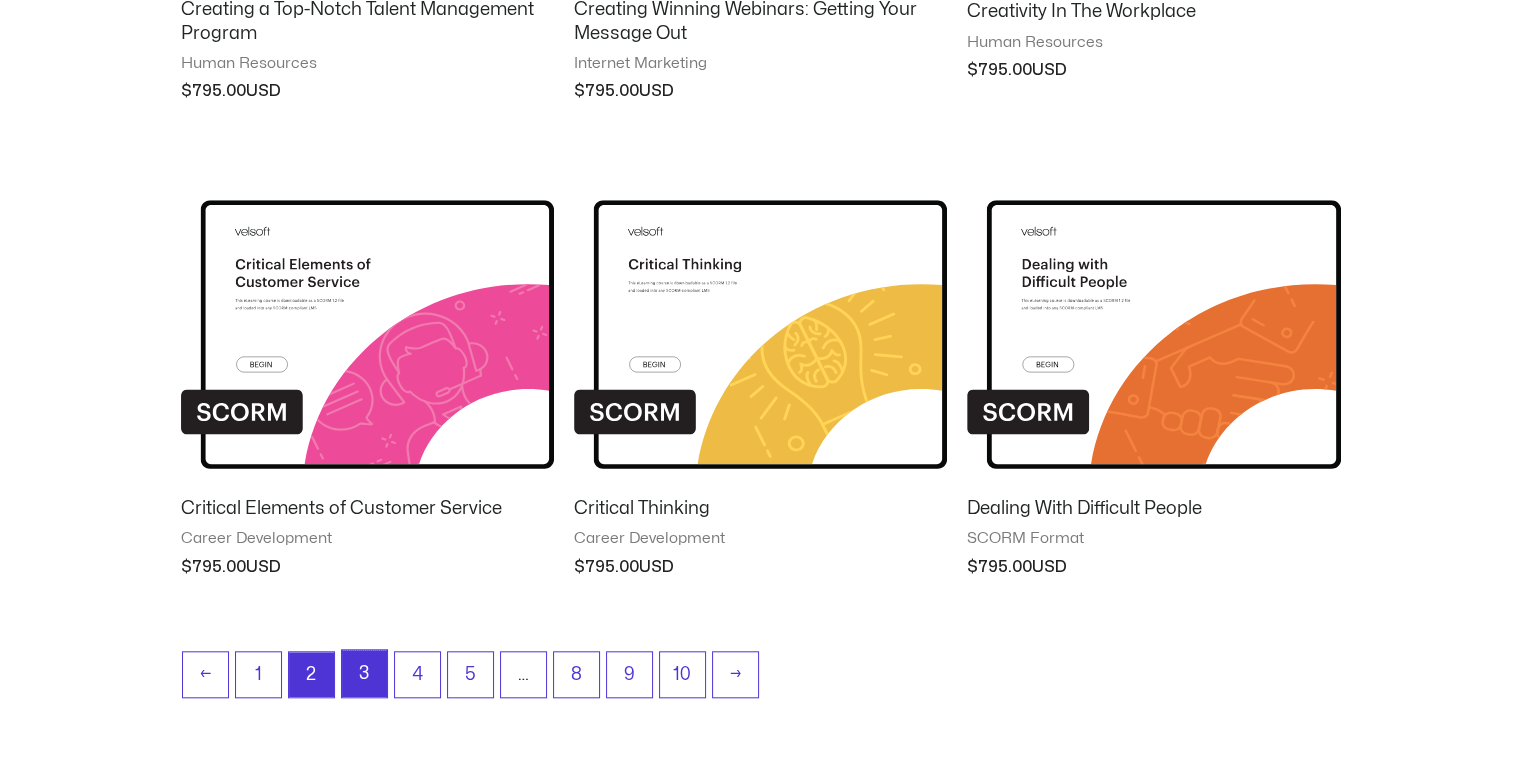click on "3" at bounding box center (364, 673) 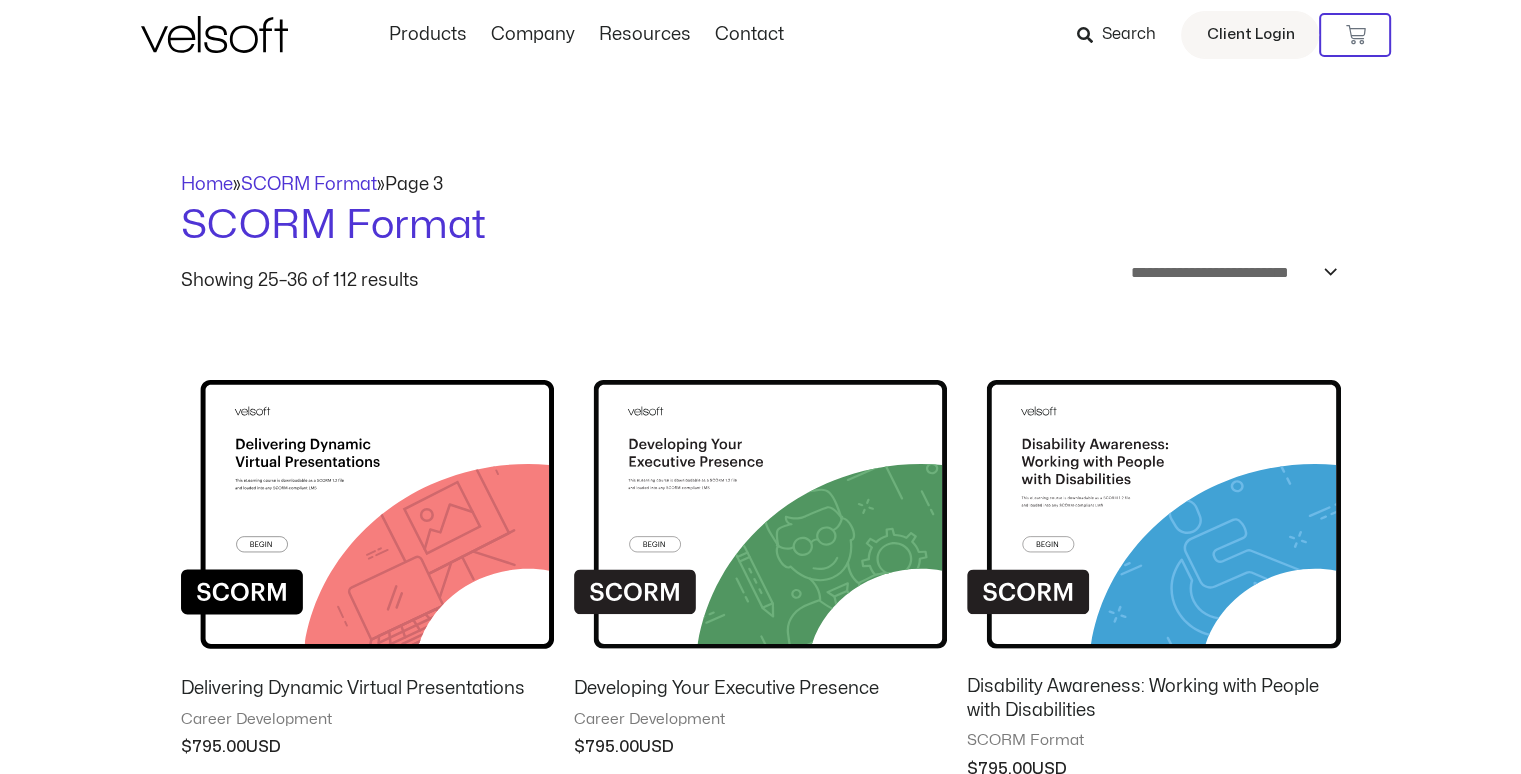 scroll, scrollTop: 300, scrollLeft: 0, axis: vertical 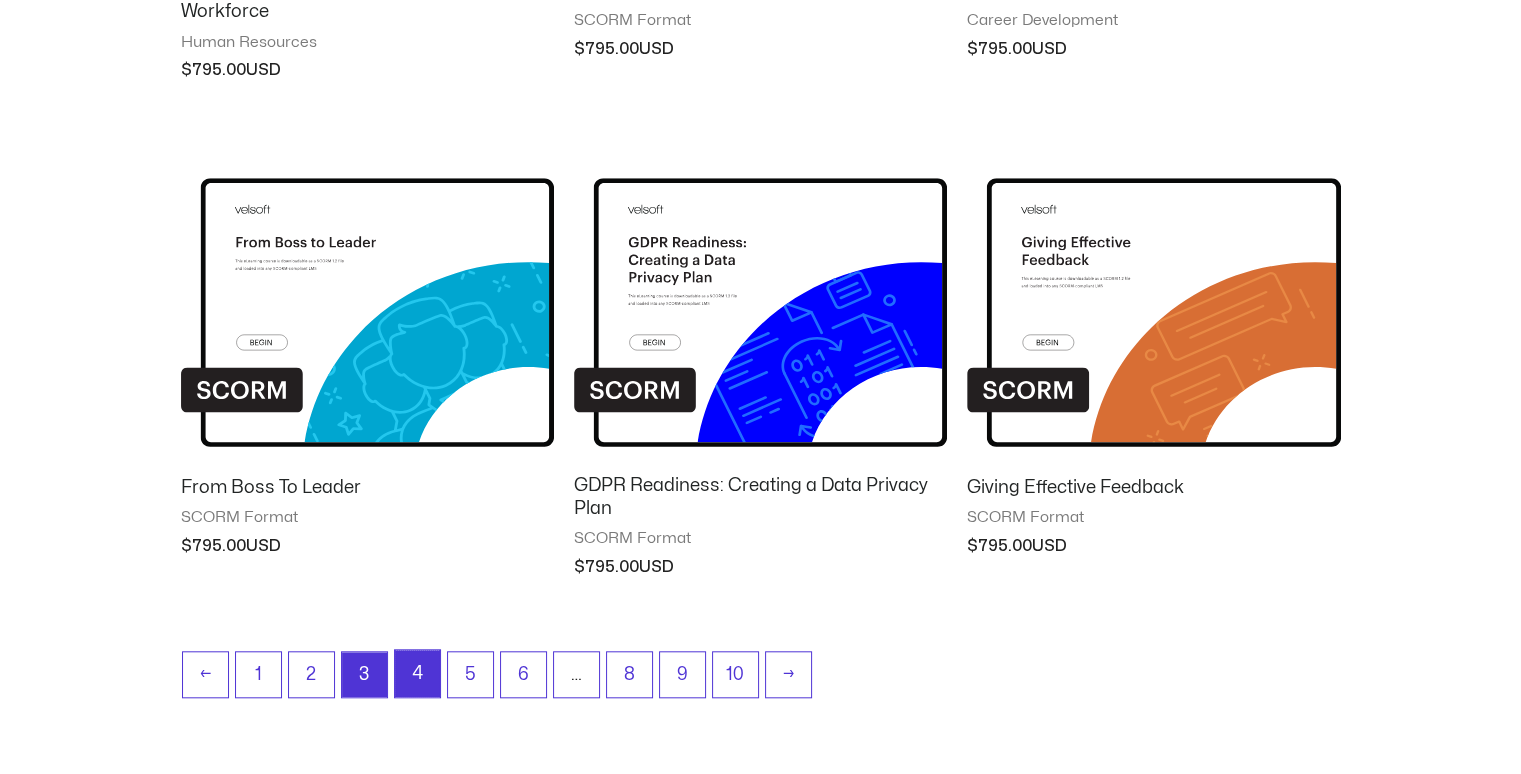 click on "4" at bounding box center [417, 673] 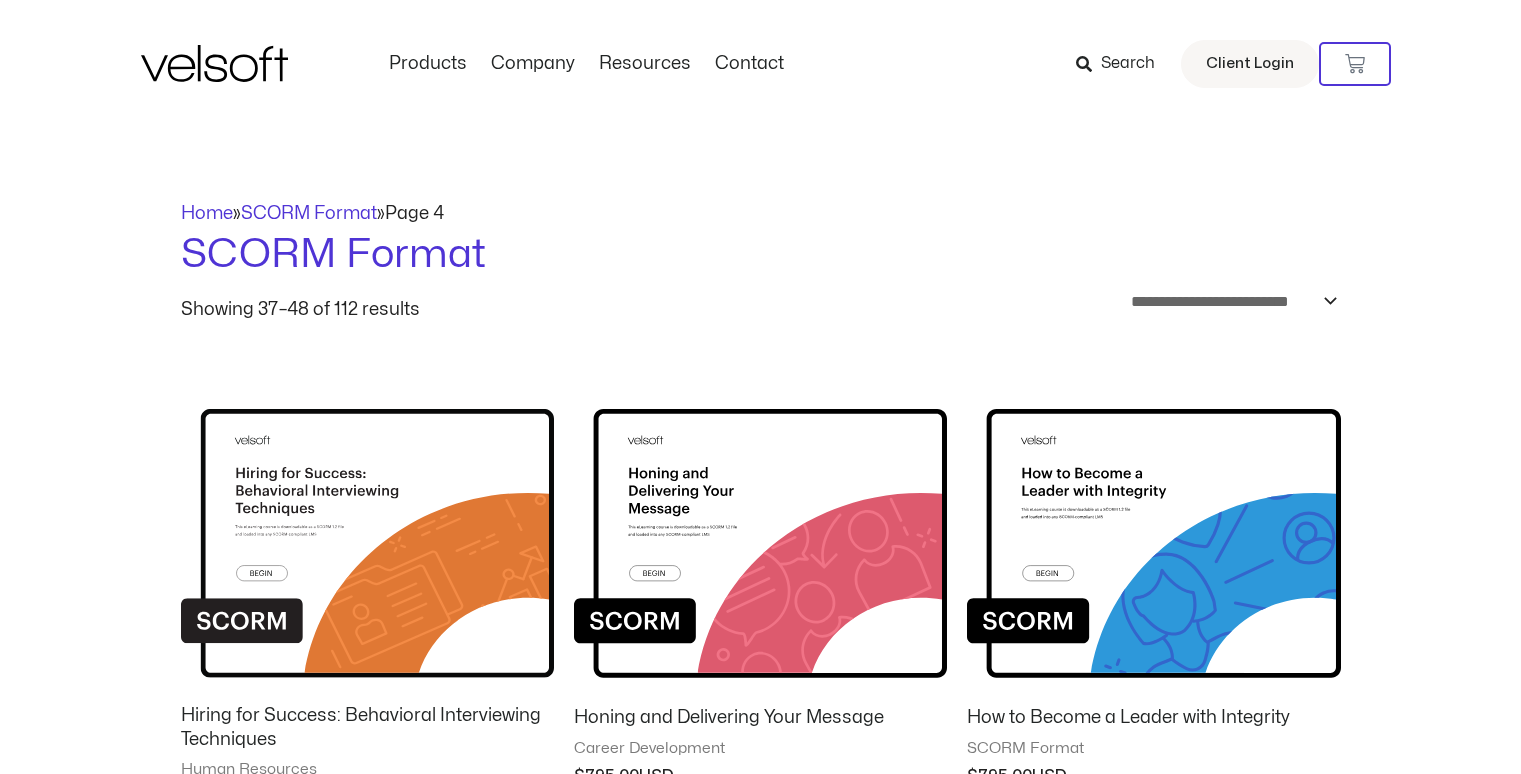 scroll, scrollTop: 300, scrollLeft: 0, axis: vertical 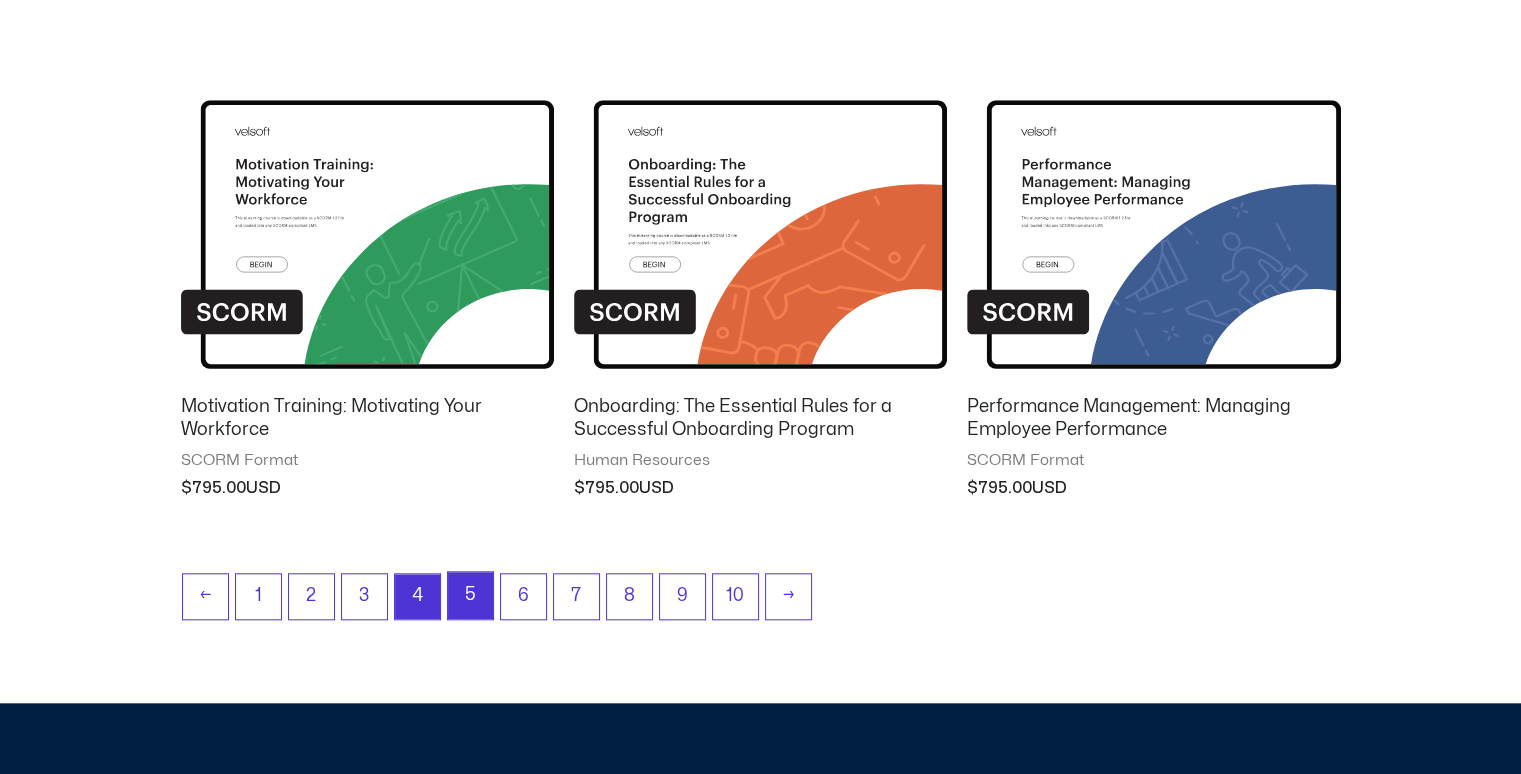 click on "5" at bounding box center (470, 595) 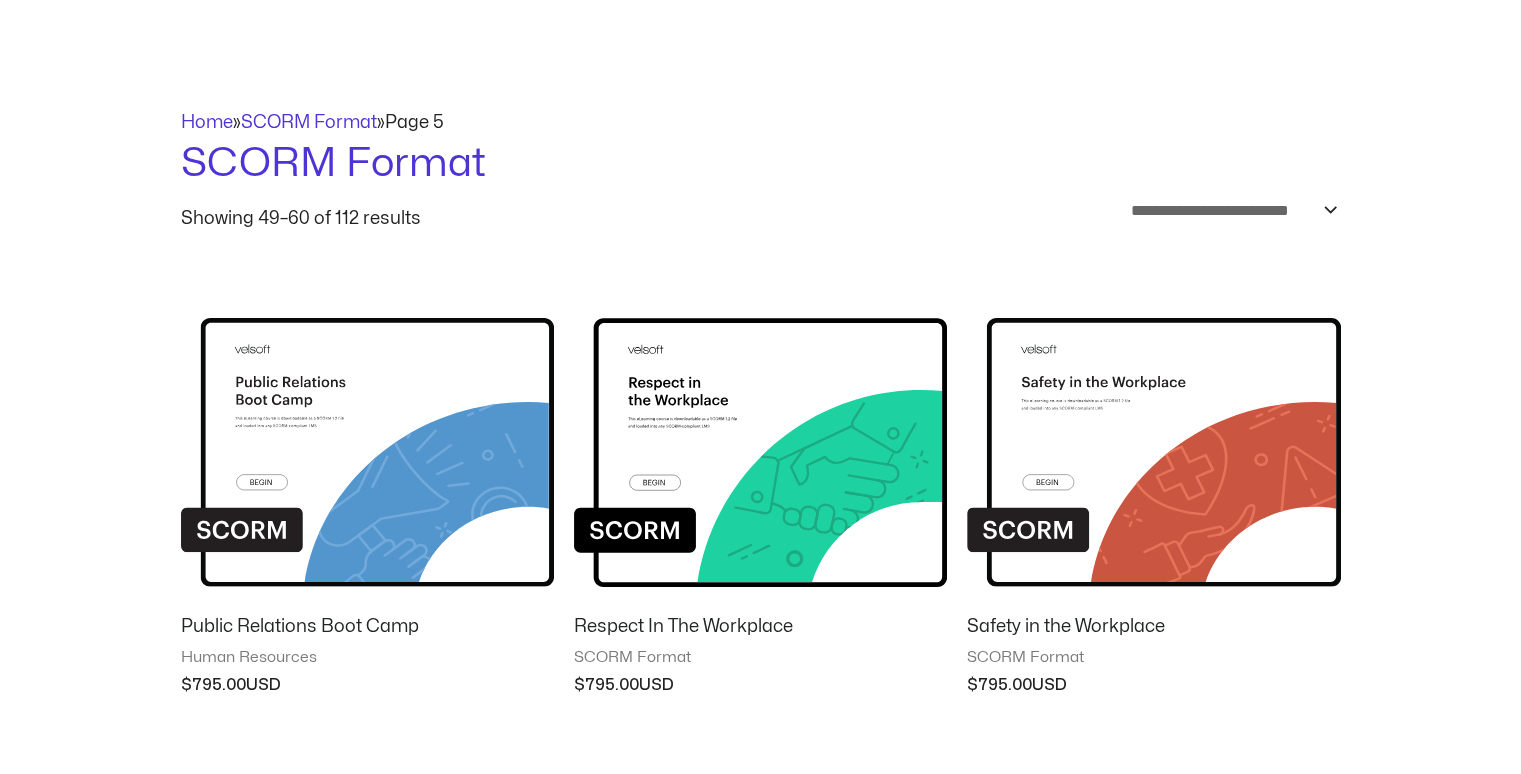 scroll, scrollTop: 0, scrollLeft: 0, axis: both 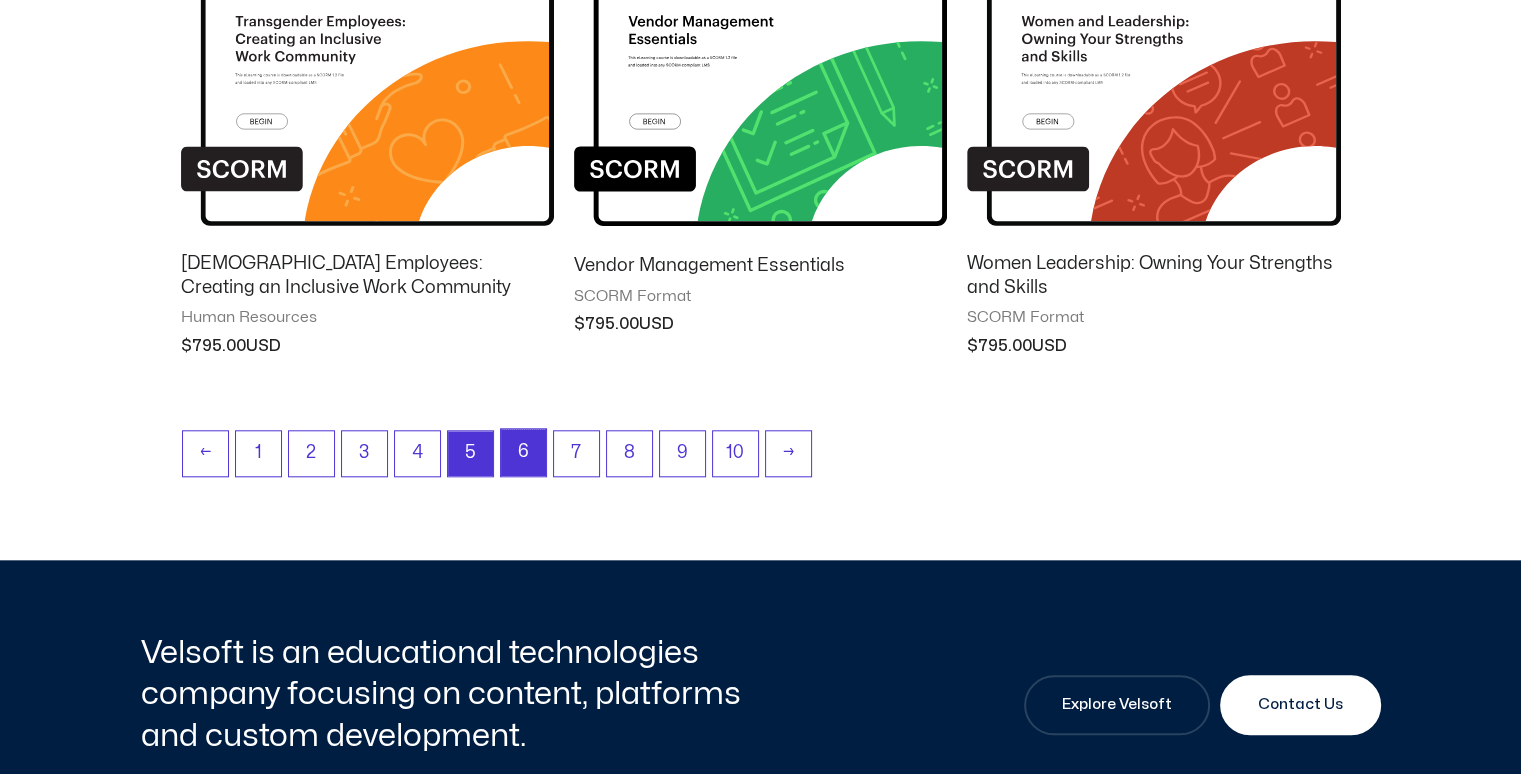 click on "6" at bounding box center [523, 452] 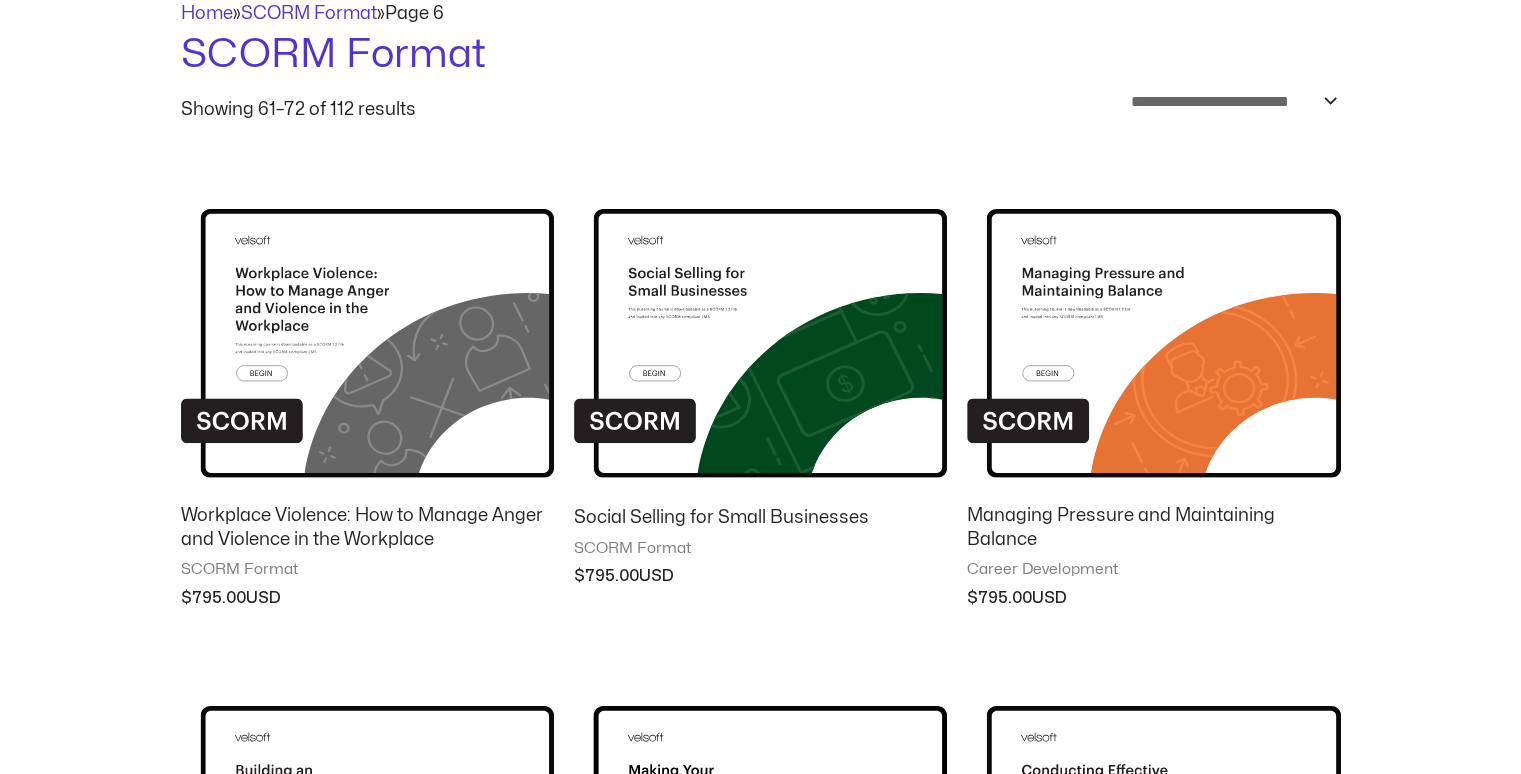 scroll, scrollTop: 0, scrollLeft: 0, axis: both 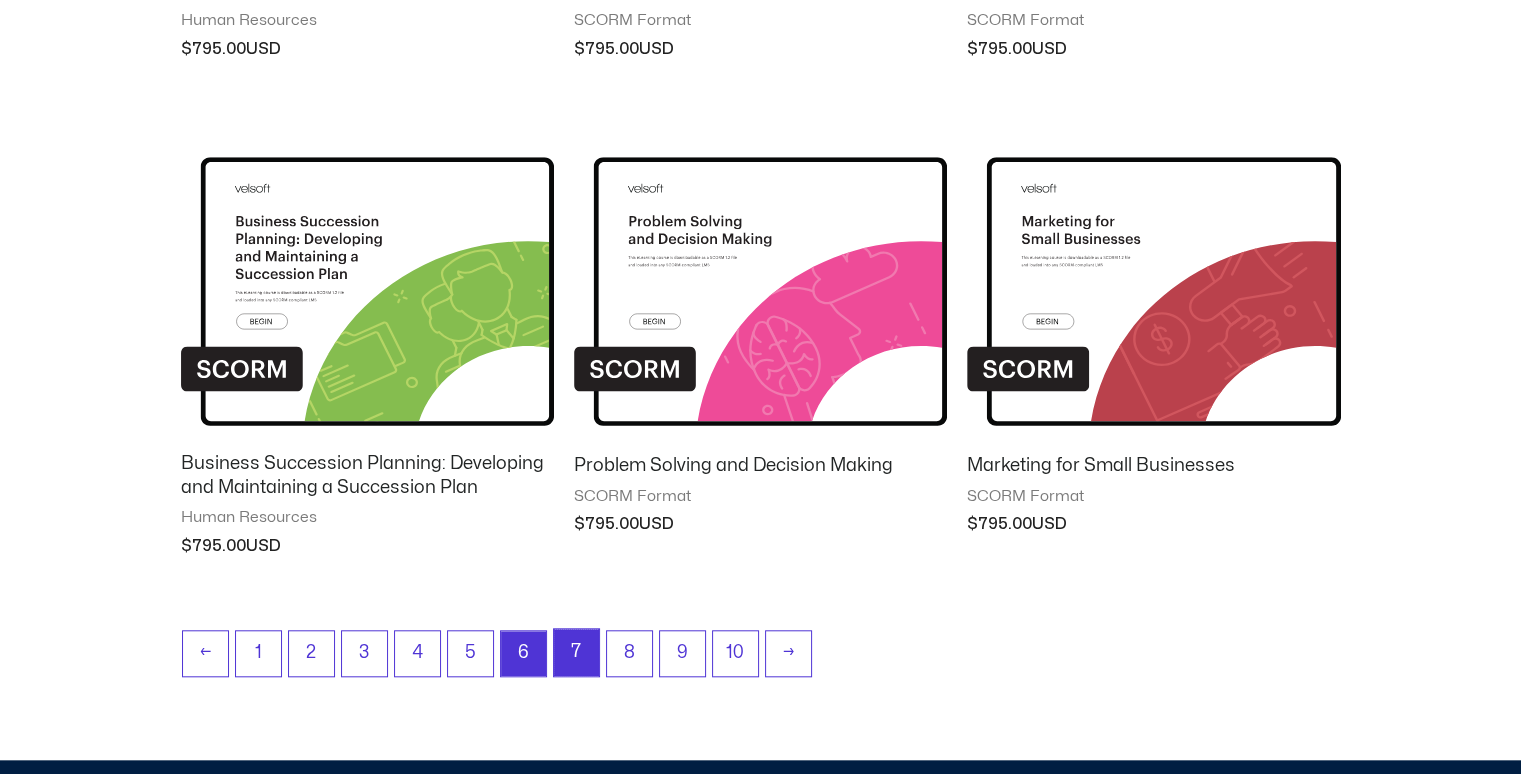 click on "7" at bounding box center (576, 652) 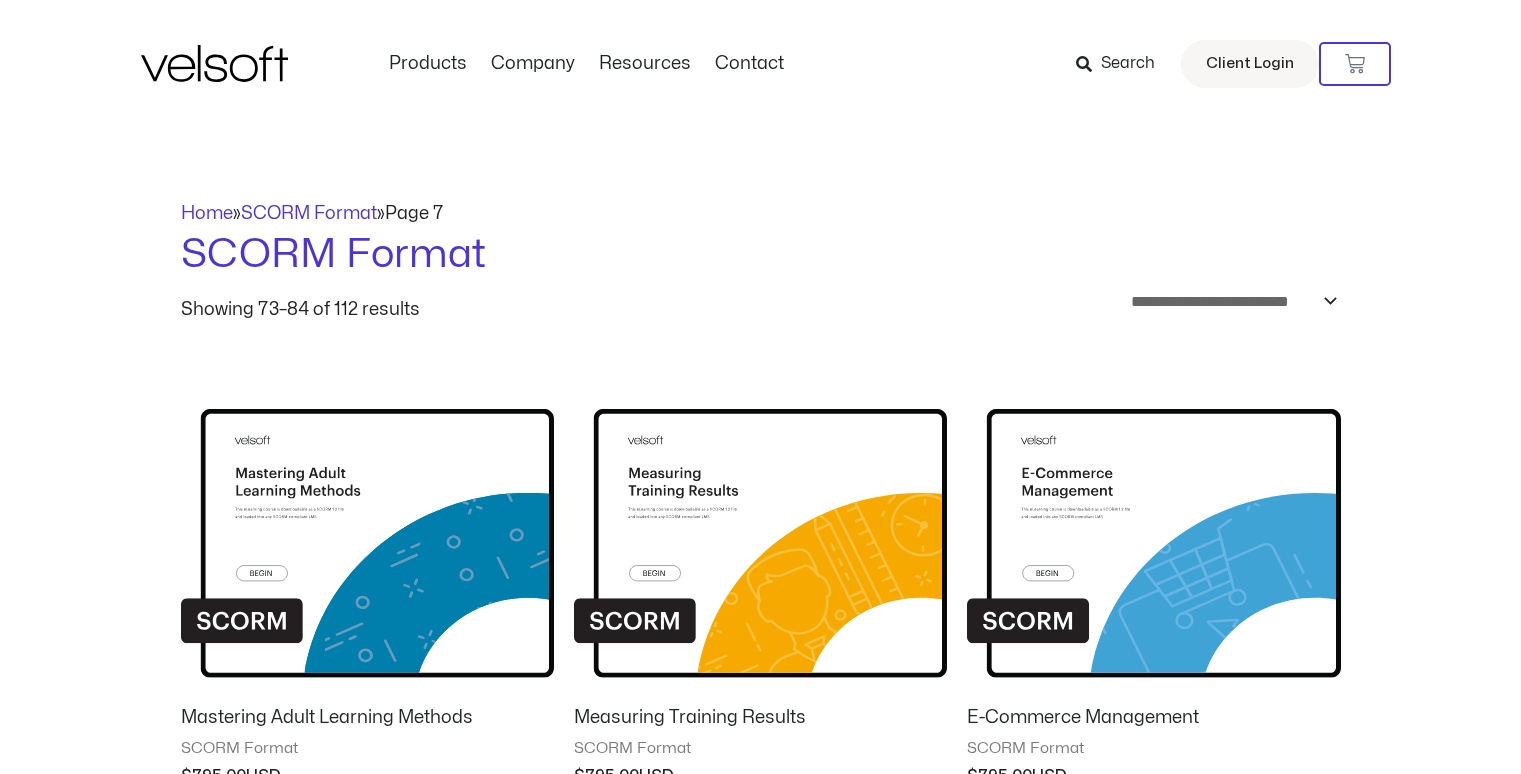 scroll, scrollTop: 0, scrollLeft: 0, axis: both 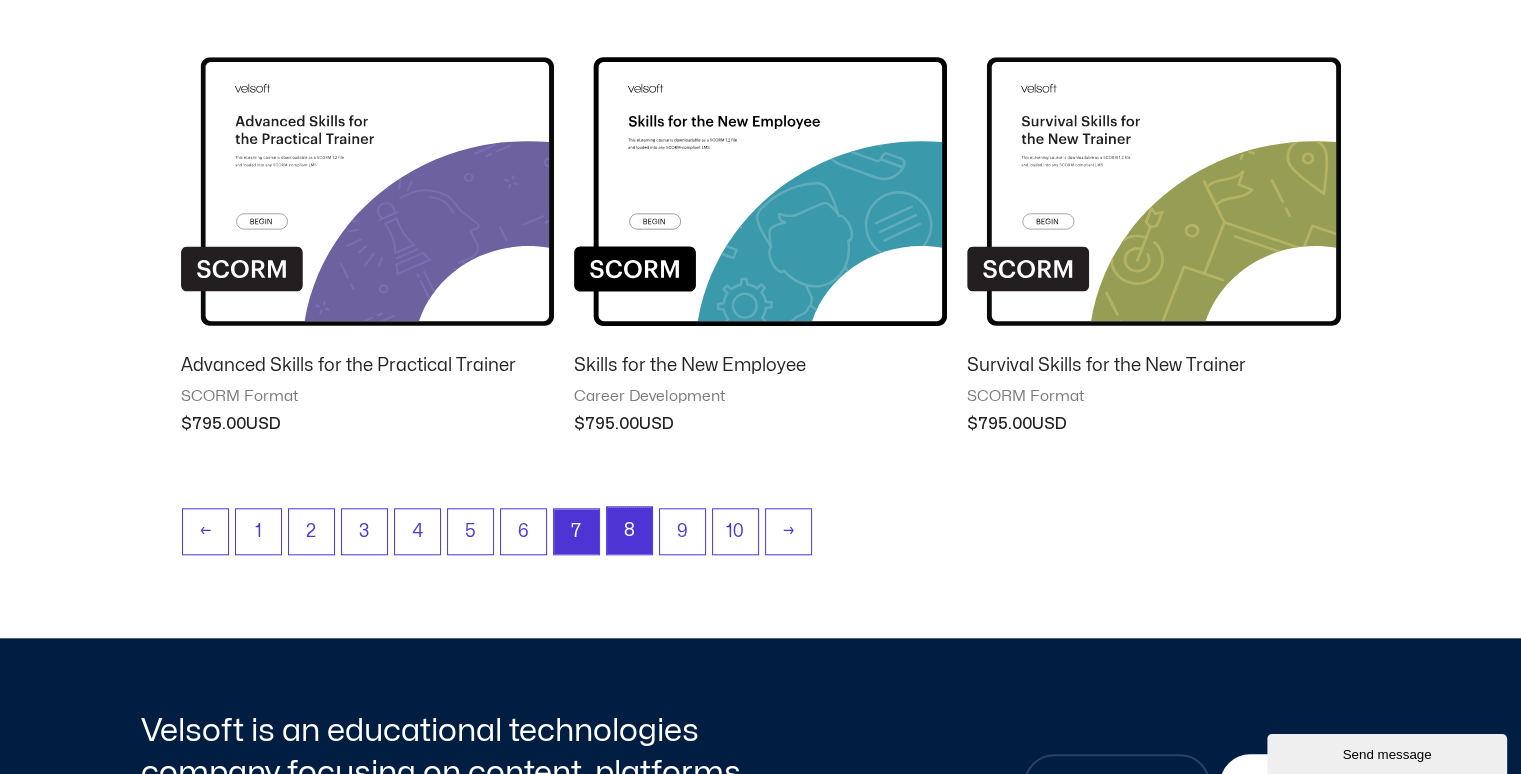 click on "8" at bounding box center [629, 530] 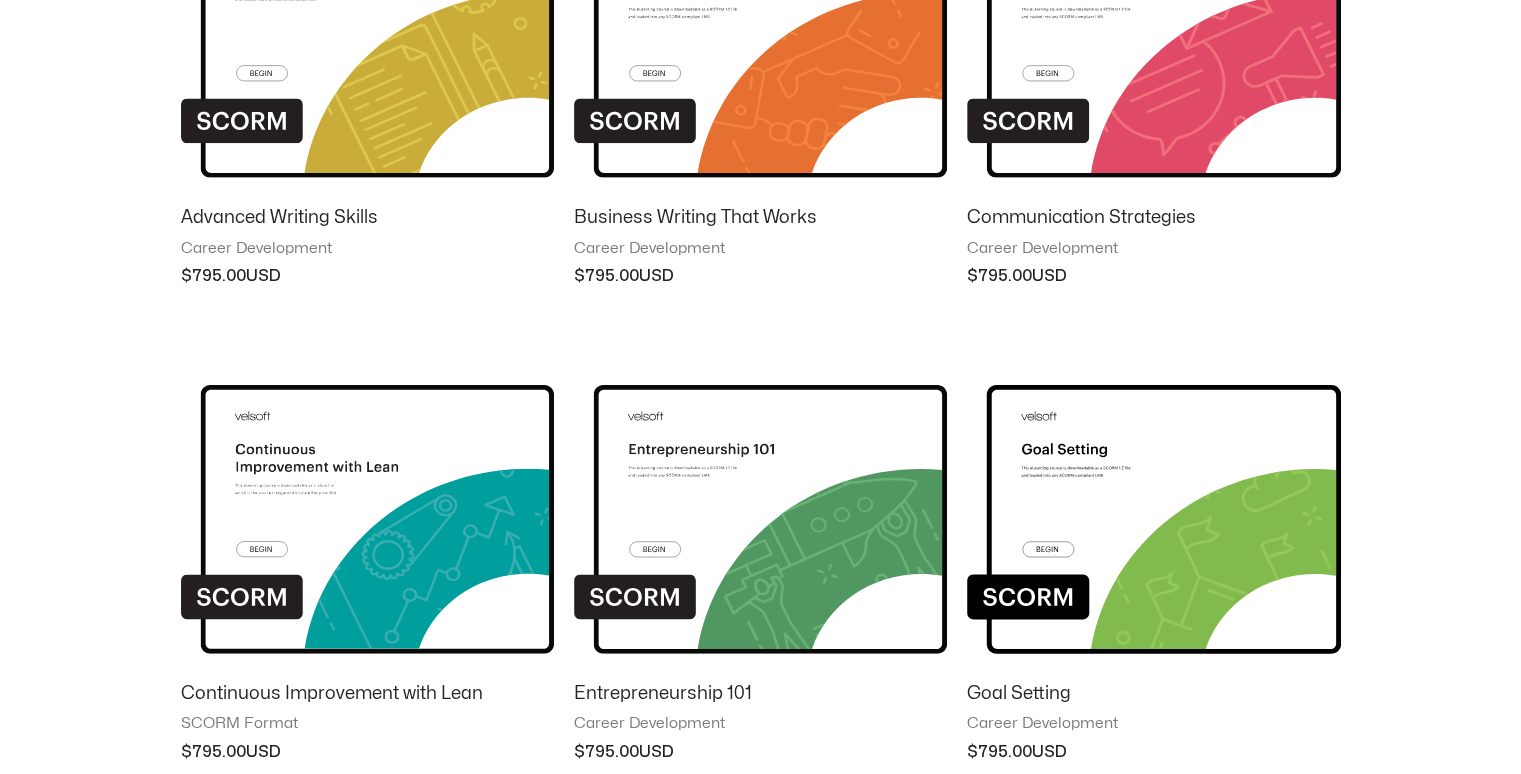 scroll, scrollTop: 0, scrollLeft: 0, axis: both 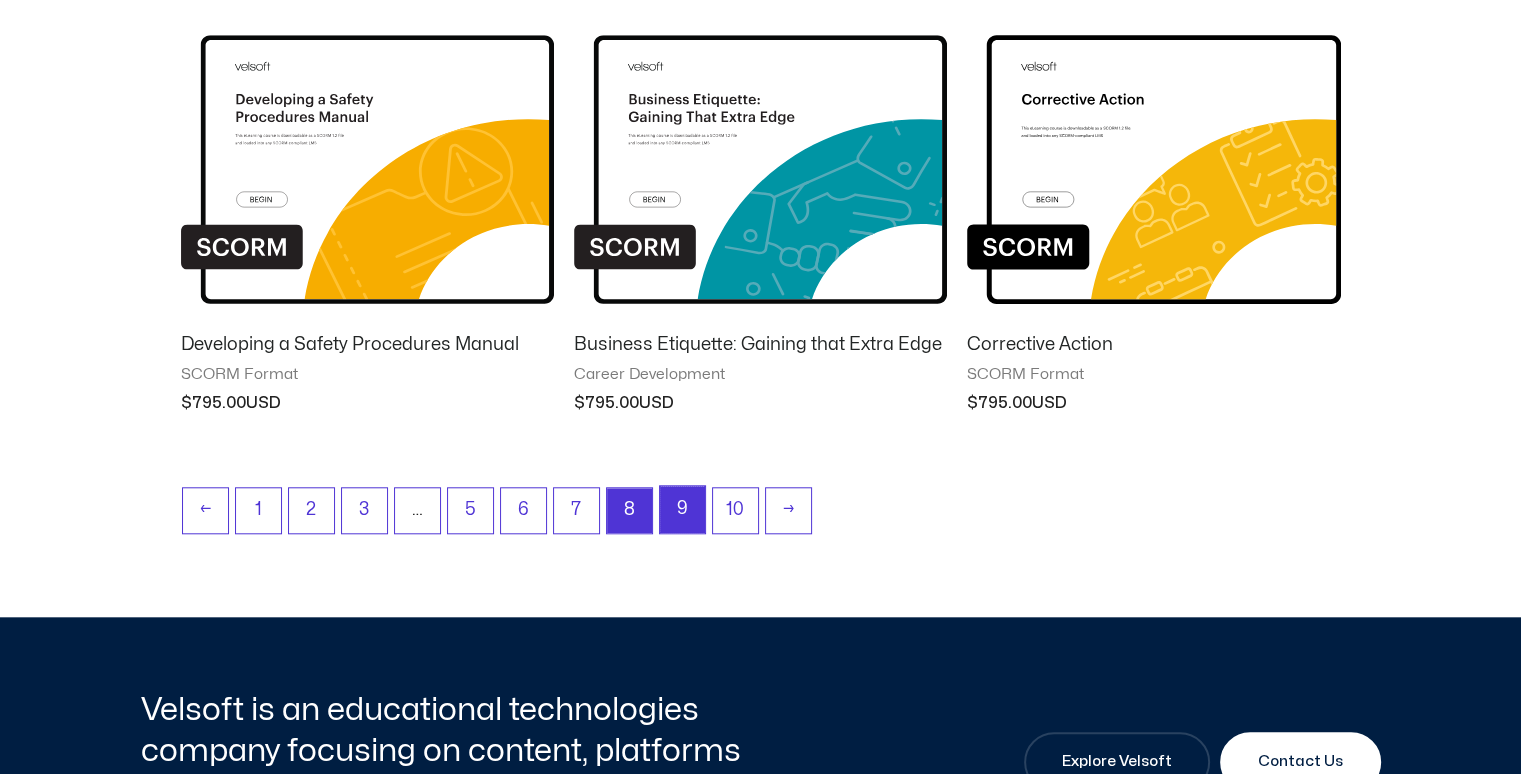 click on "9" at bounding box center [682, 509] 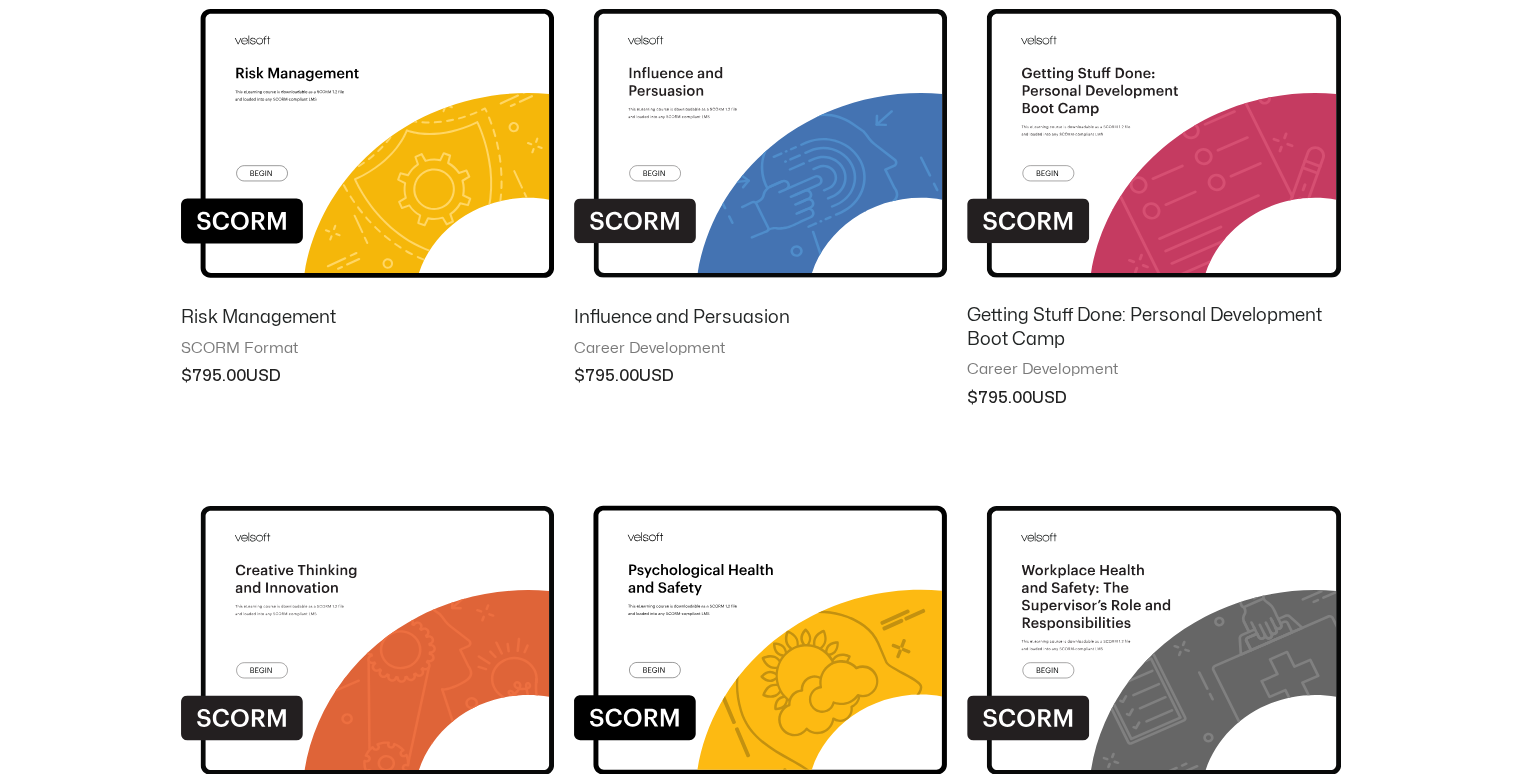 scroll, scrollTop: 0, scrollLeft: 0, axis: both 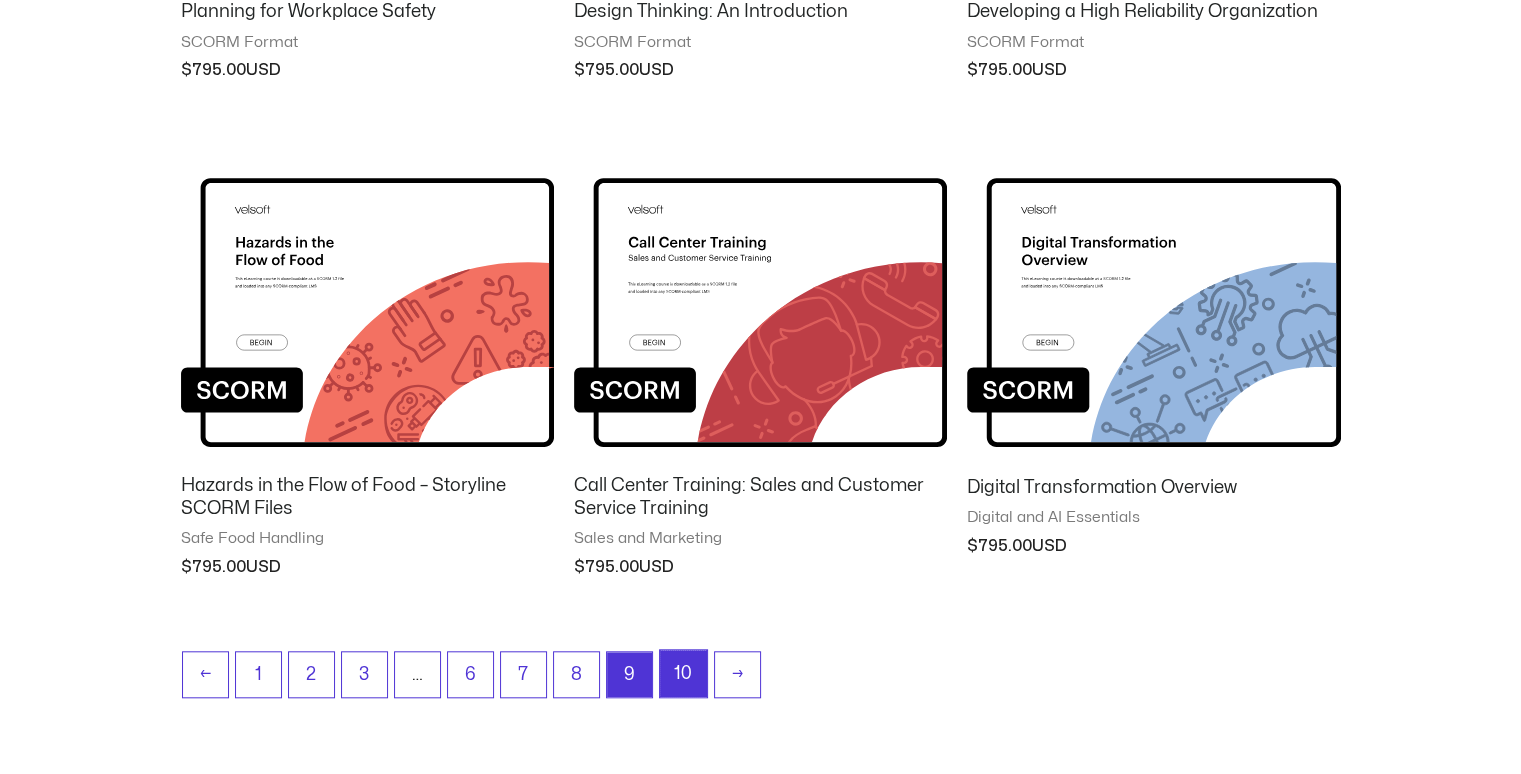 click on "10" at bounding box center [683, 673] 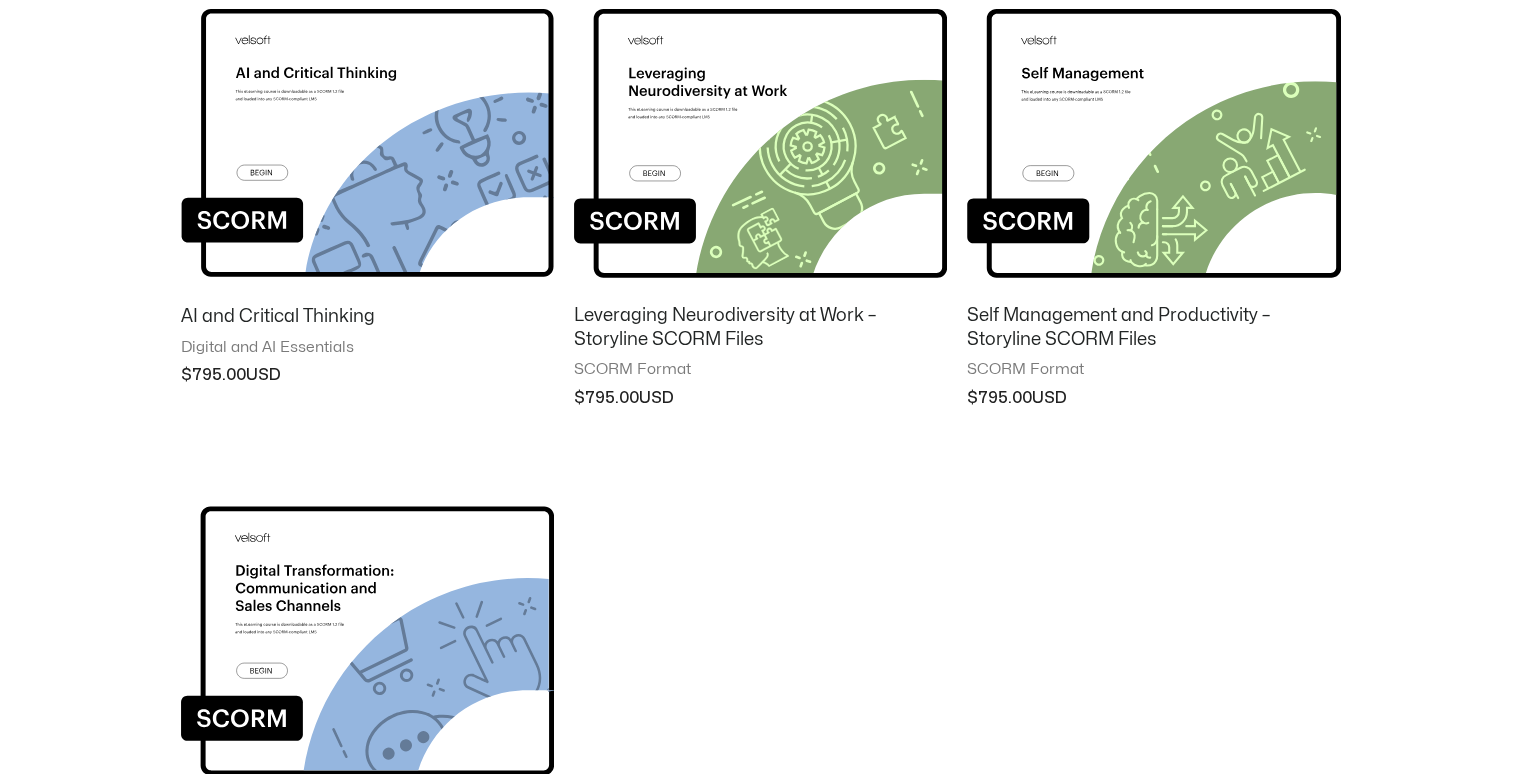 scroll, scrollTop: 400, scrollLeft: 0, axis: vertical 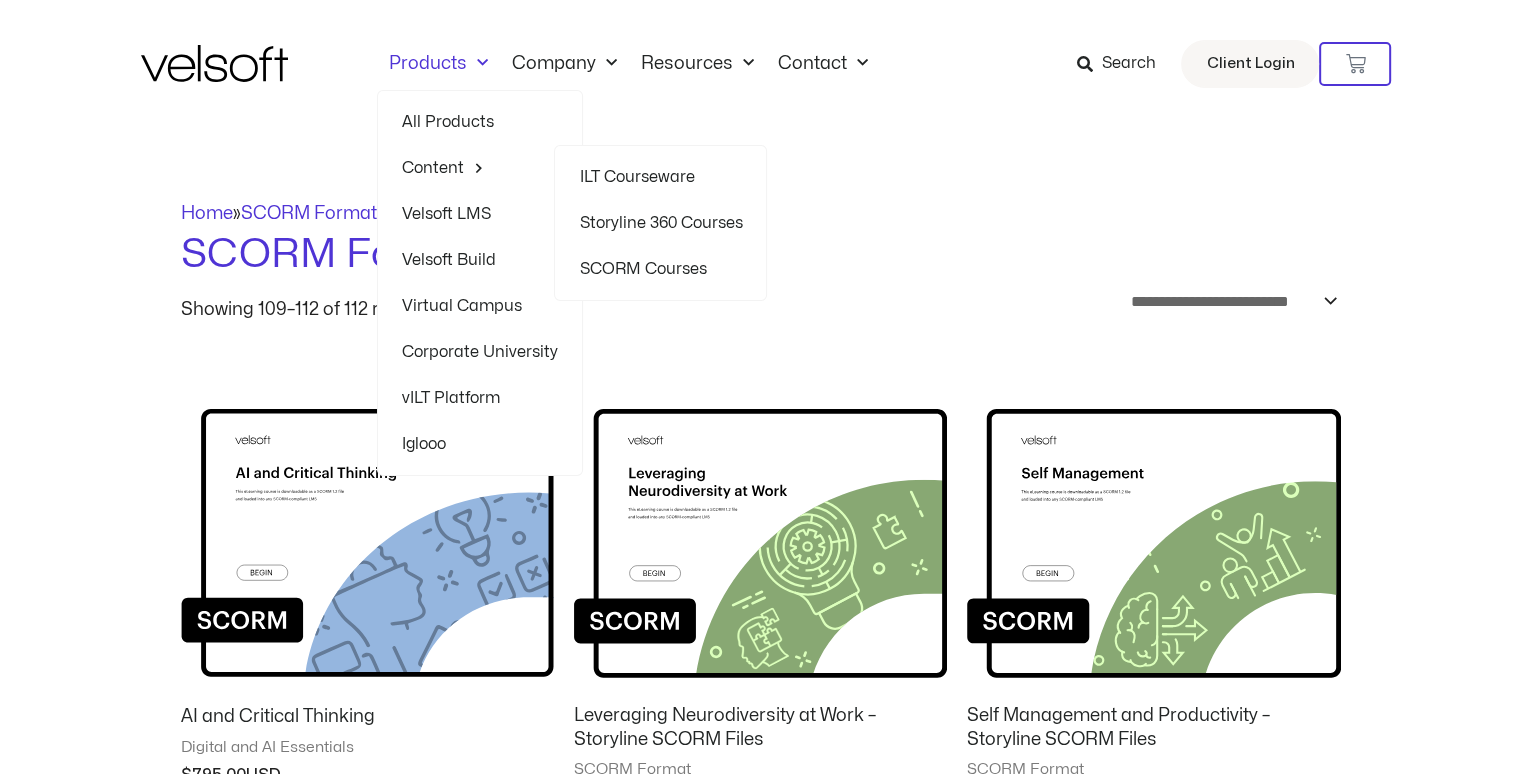 click on "SCORM Courses" 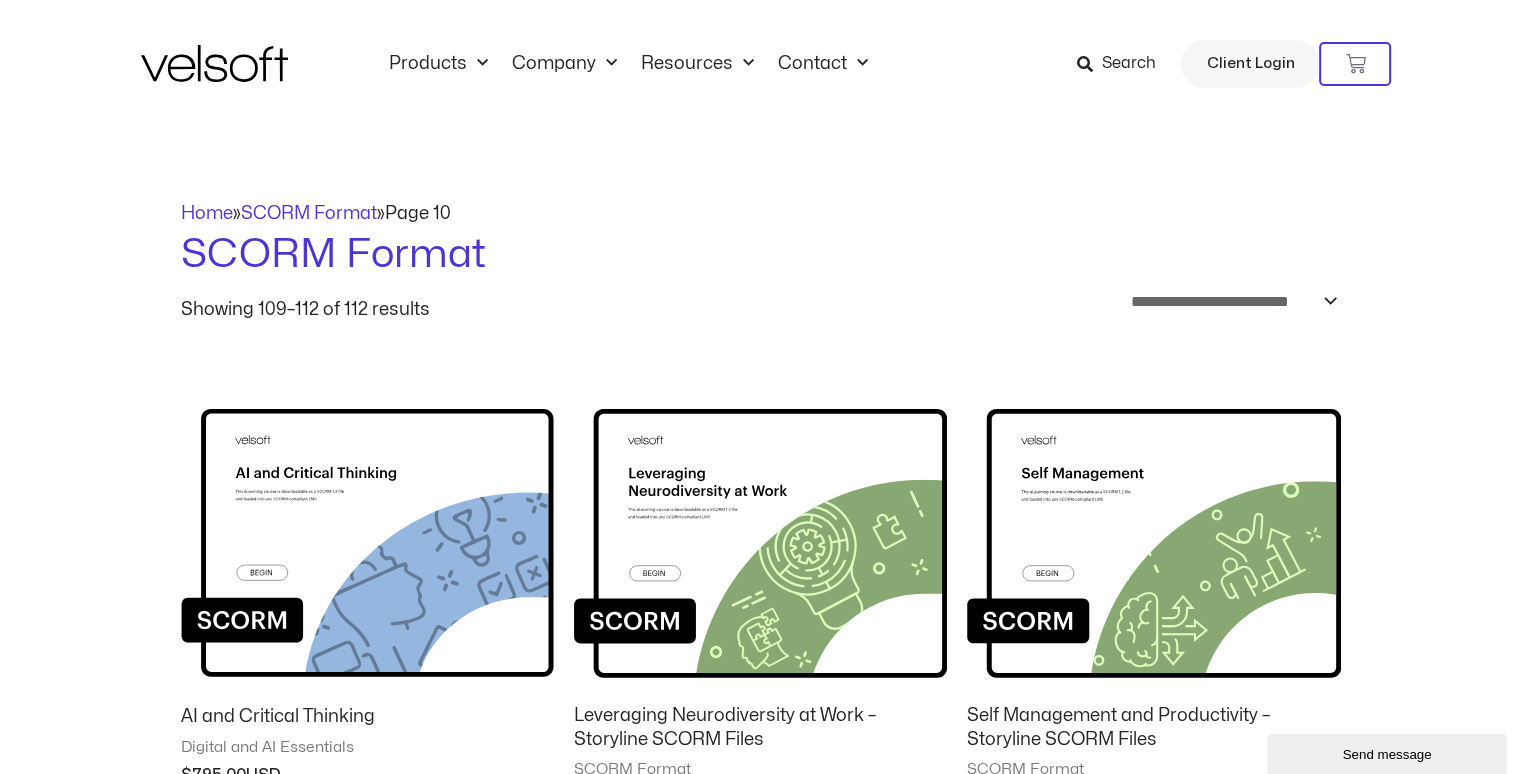 scroll, scrollTop: 0, scrollLeft: 0, axis: both 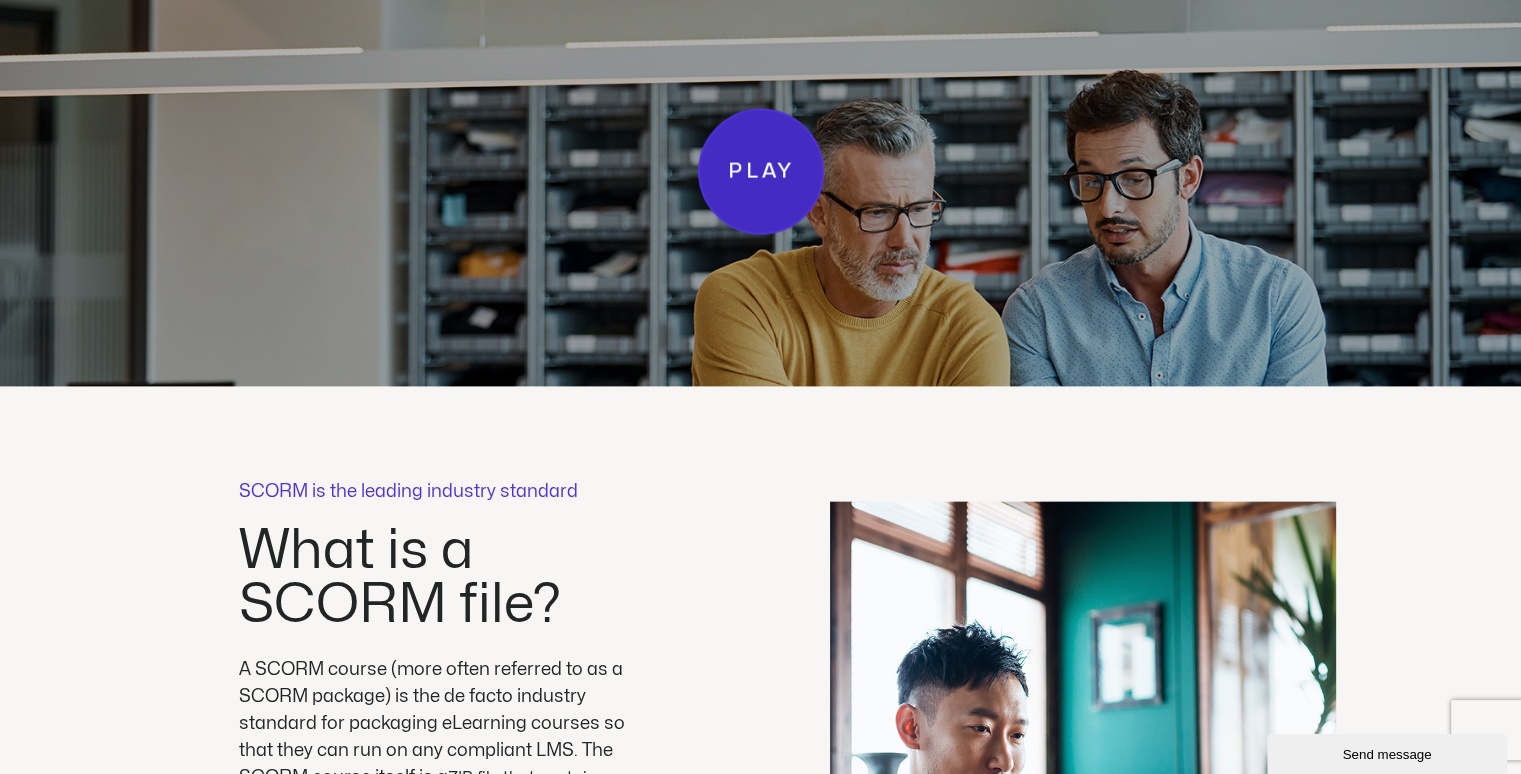 click on "Play" at bounding box center (761, 172) 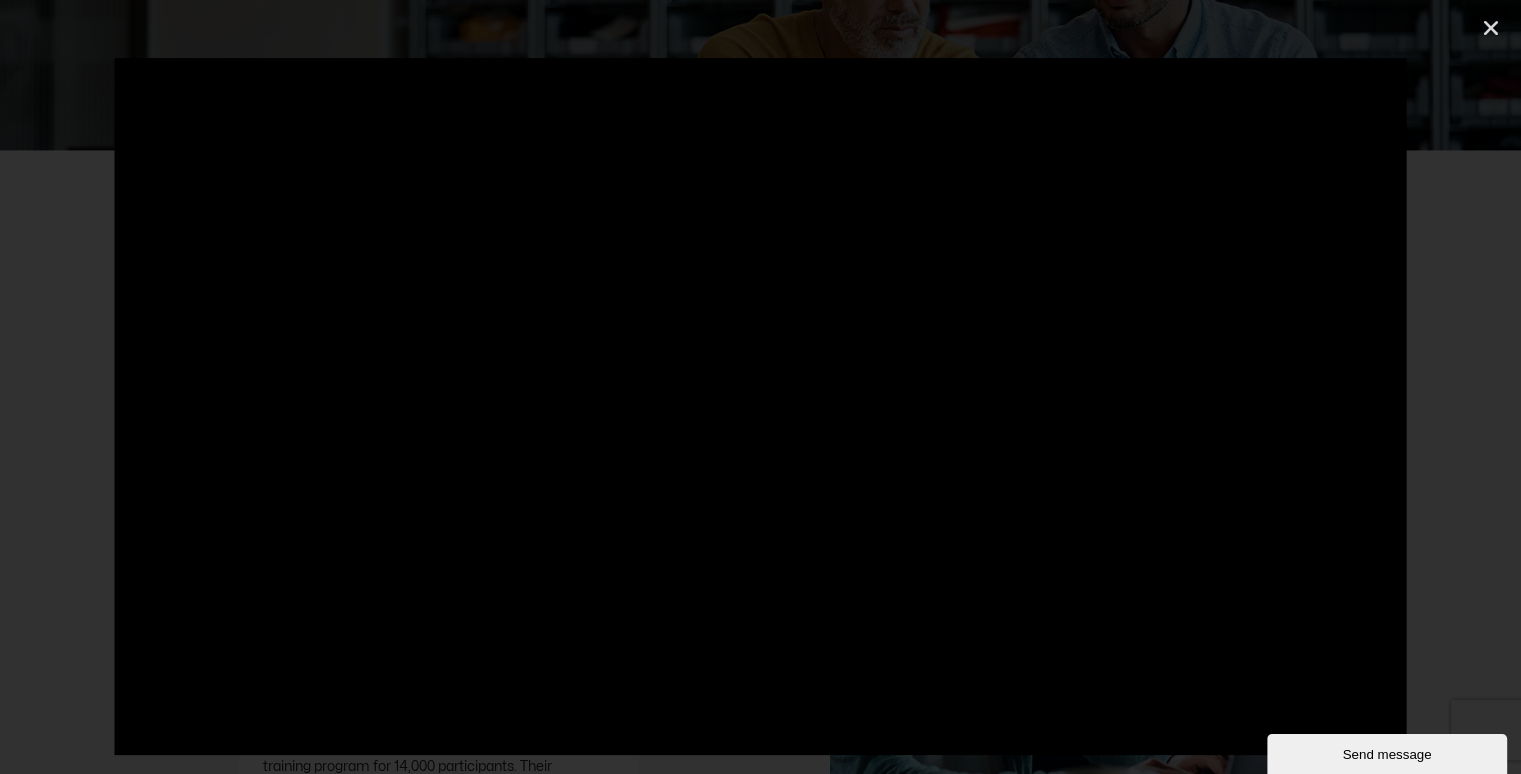 scroll, scrollTop: 4600, scrollLeft: 0, axis: vertical 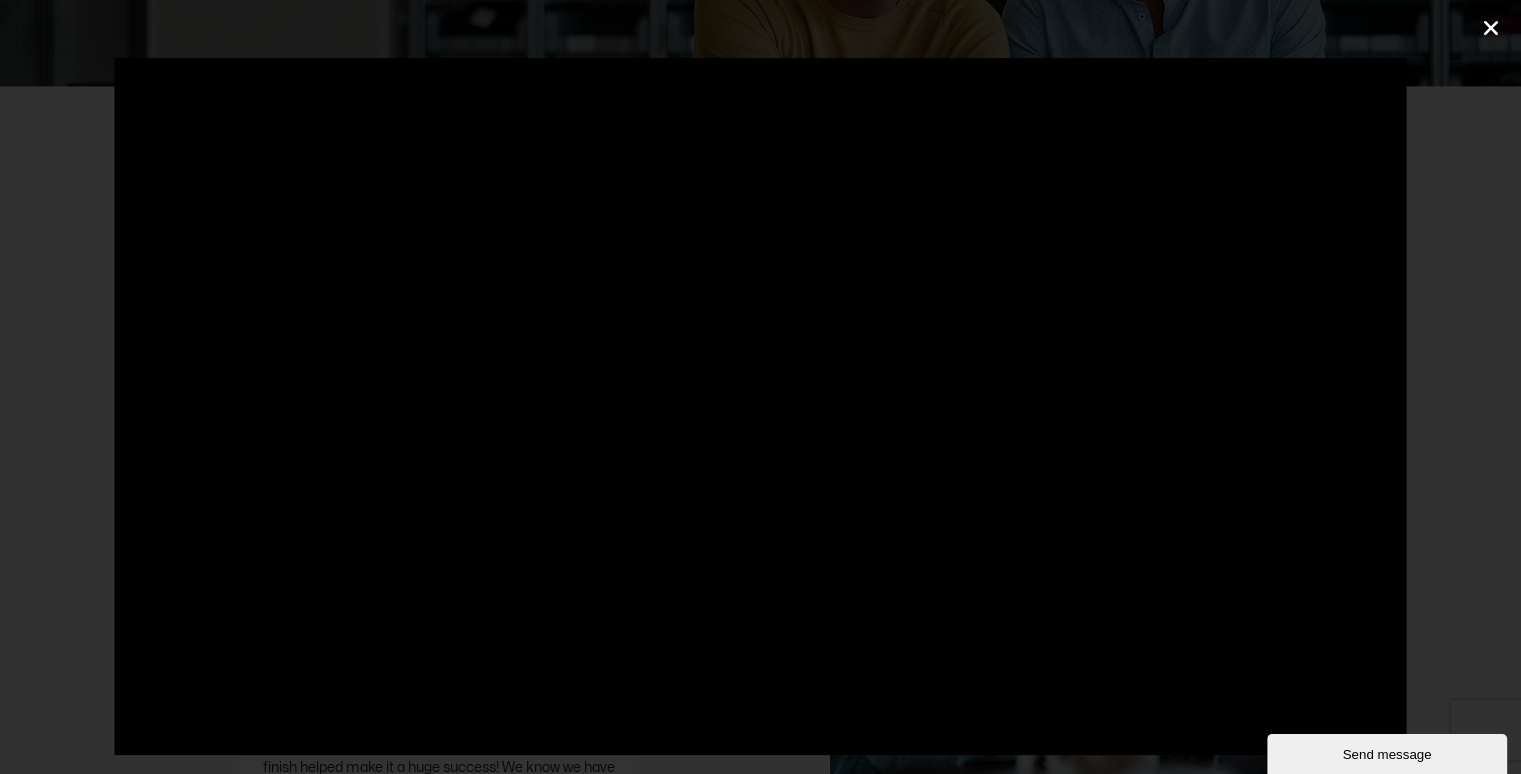 click at bounding box center (1491, 28) 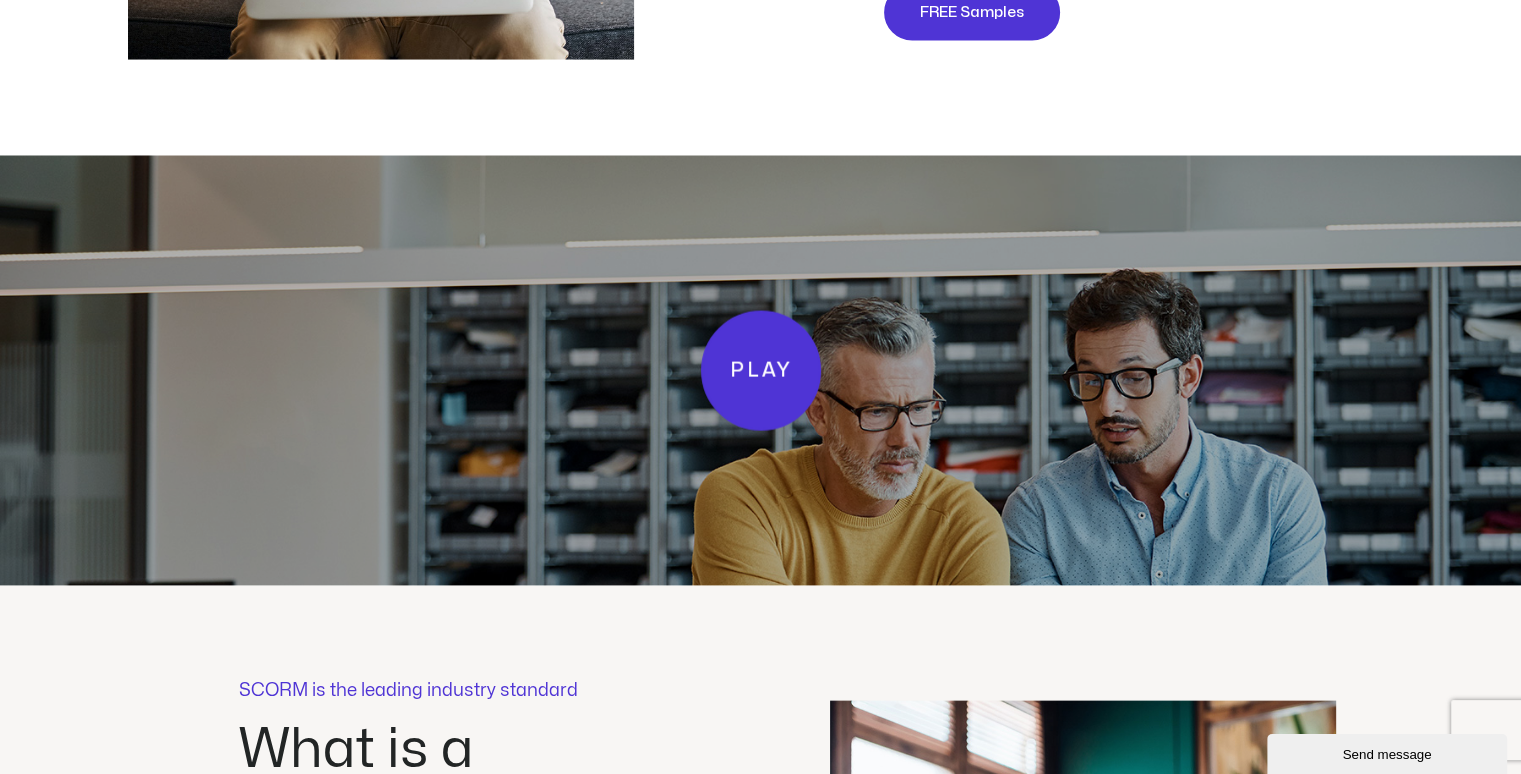 scroll, scrollTop: 4100, scrollLeft: 0, axis: vertical 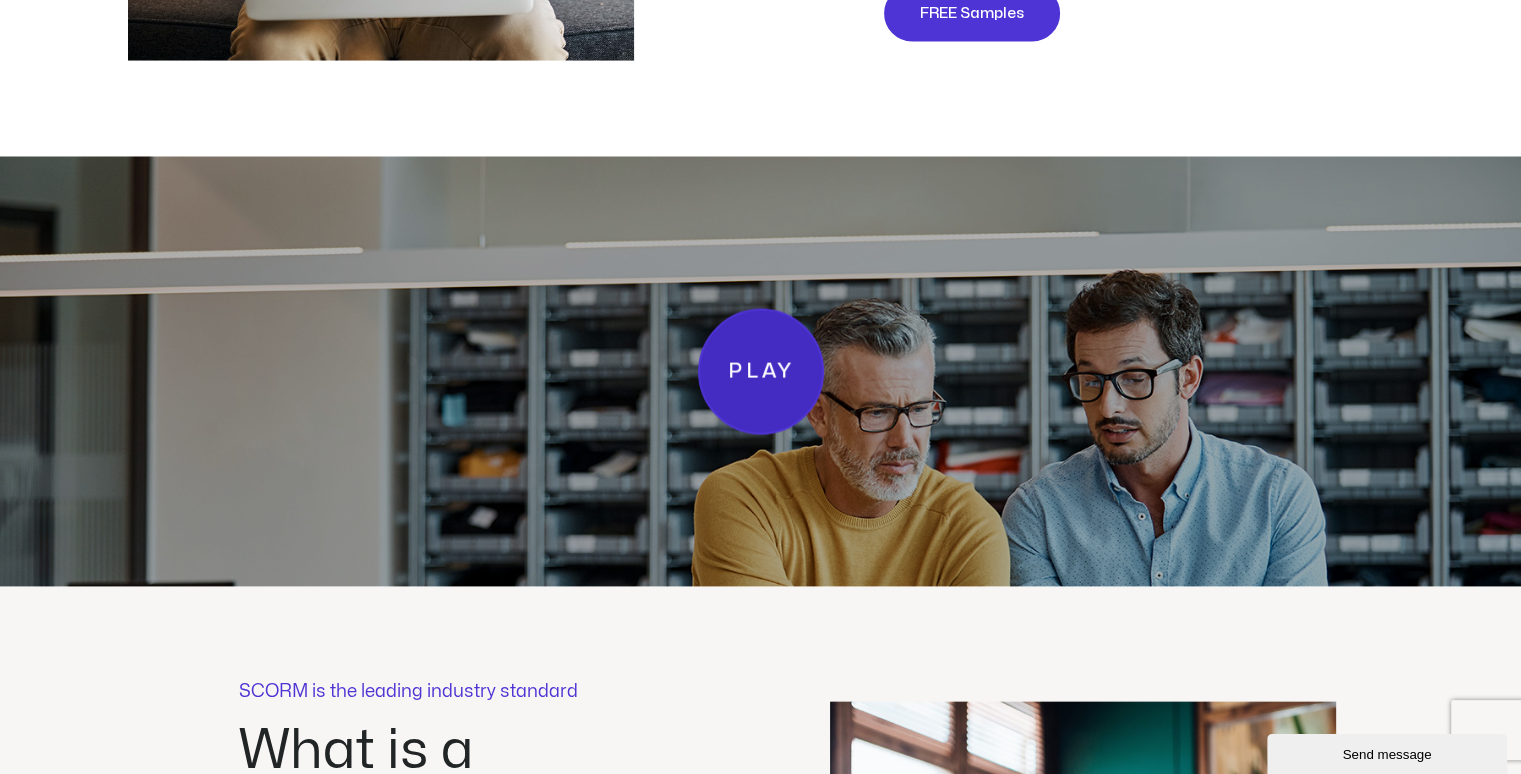 click on "Play" at bounding box center [761, 372] 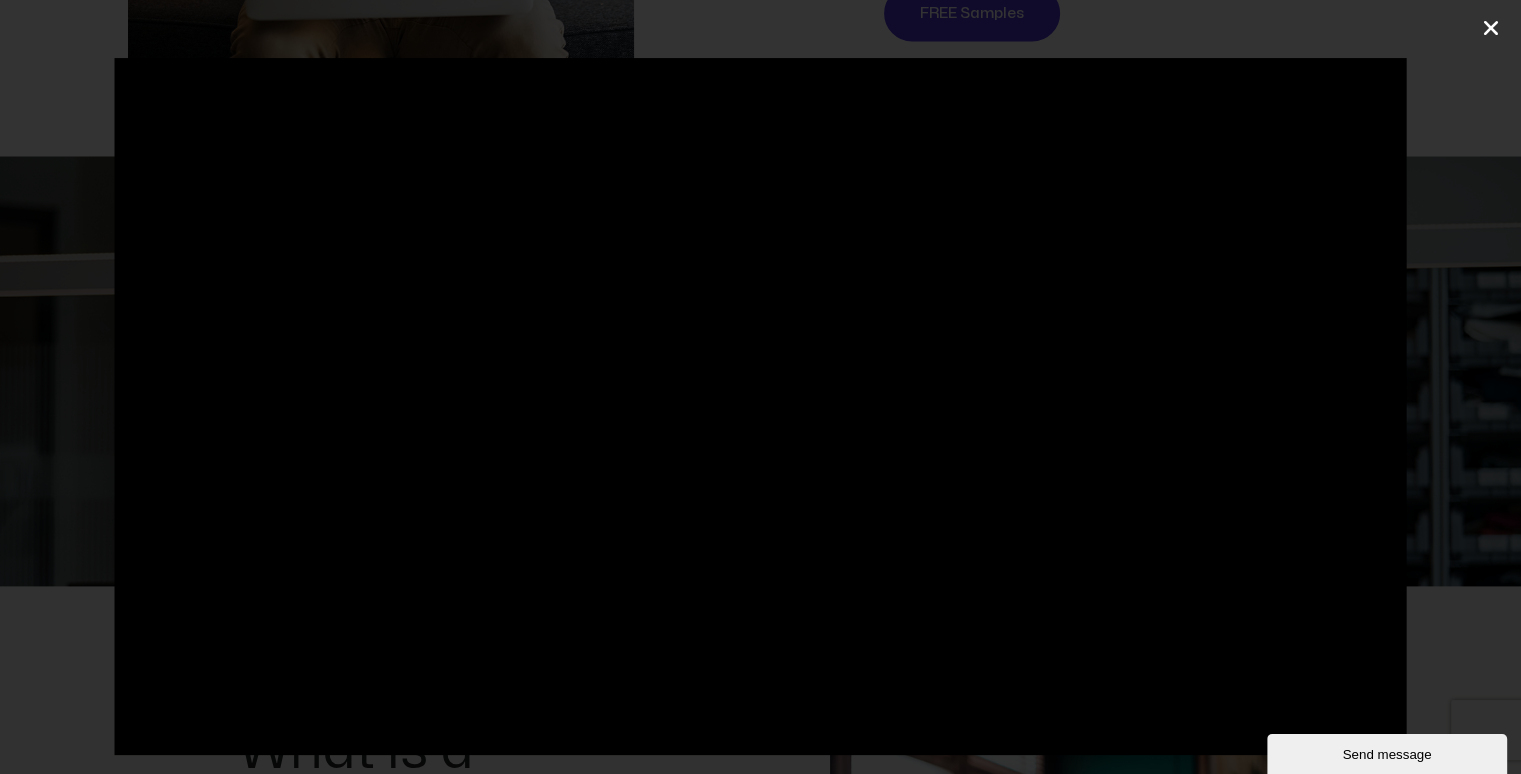 click at bounding box center [1491, 28] 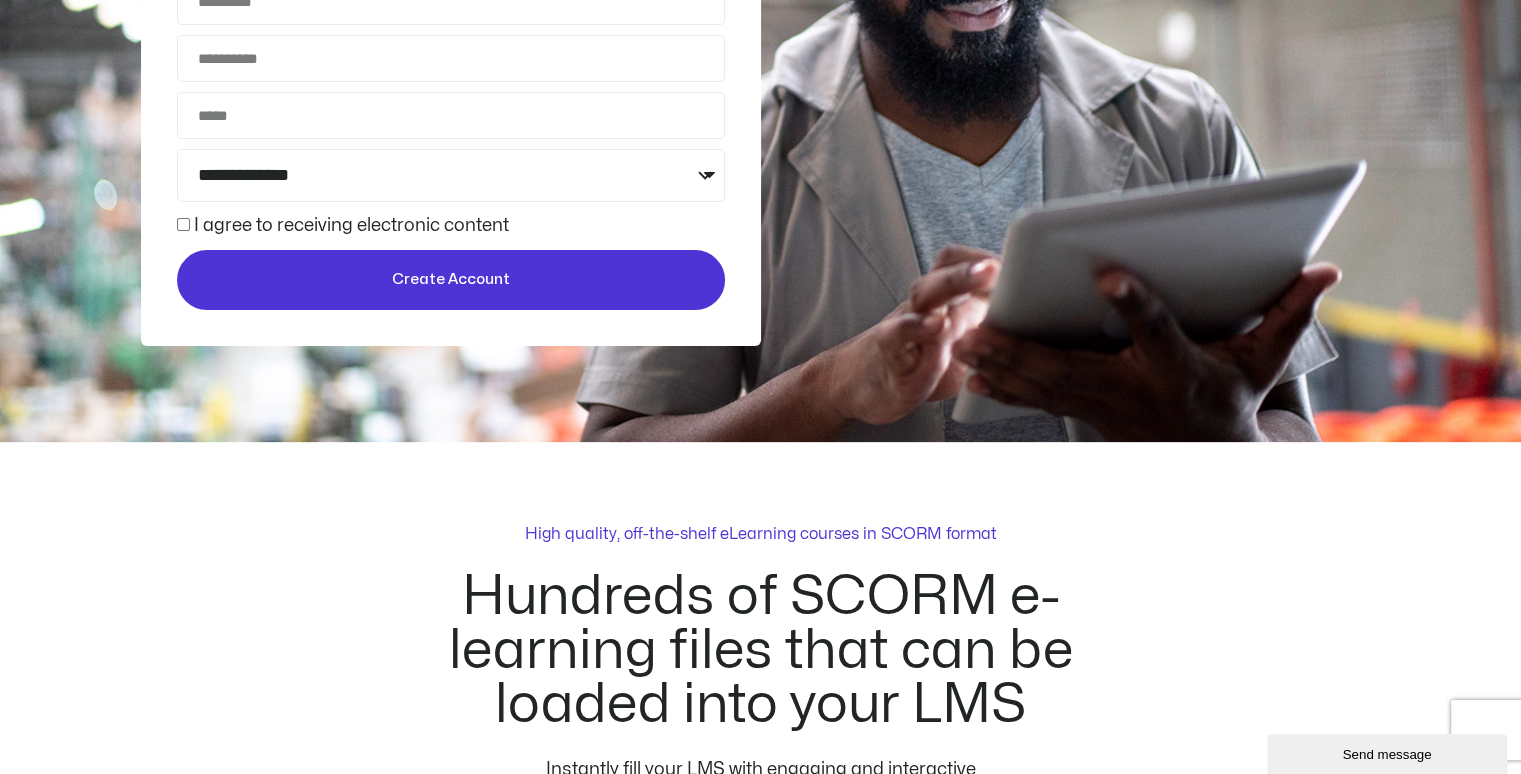 scroll, scrollTop: 300, scrollLeft: 0, axis: vertical 